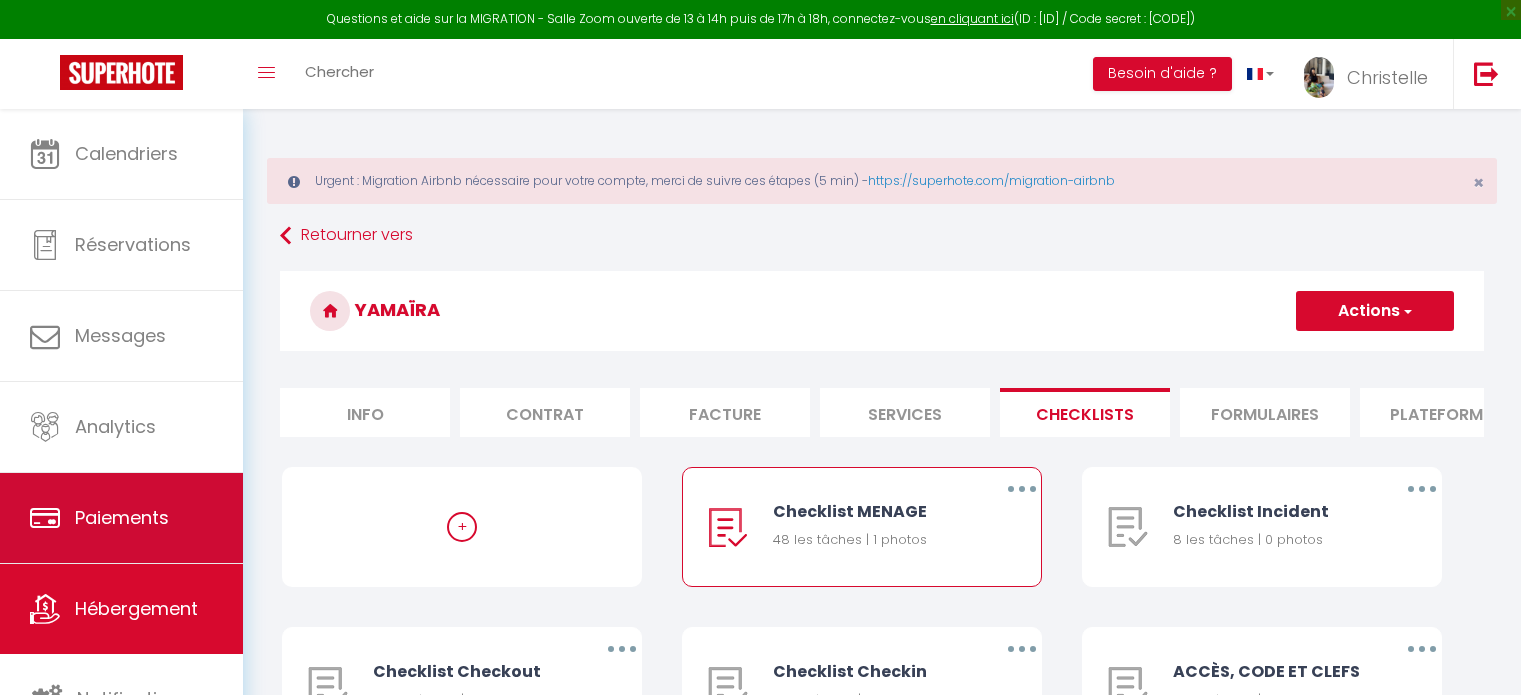 scroll, scrollTop: 156, scrollLeft: 0, axis: vertical 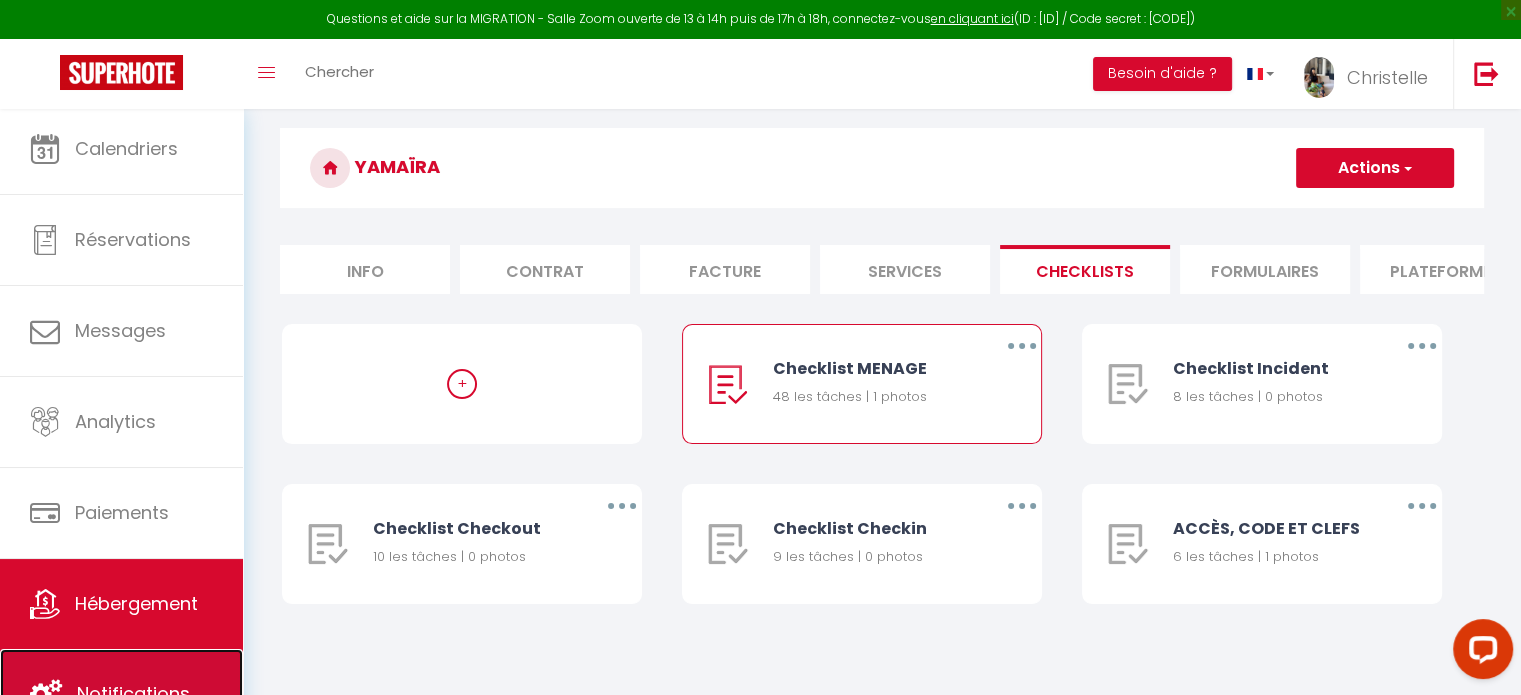 click on "Notifications" at bounding box center [121, 694] 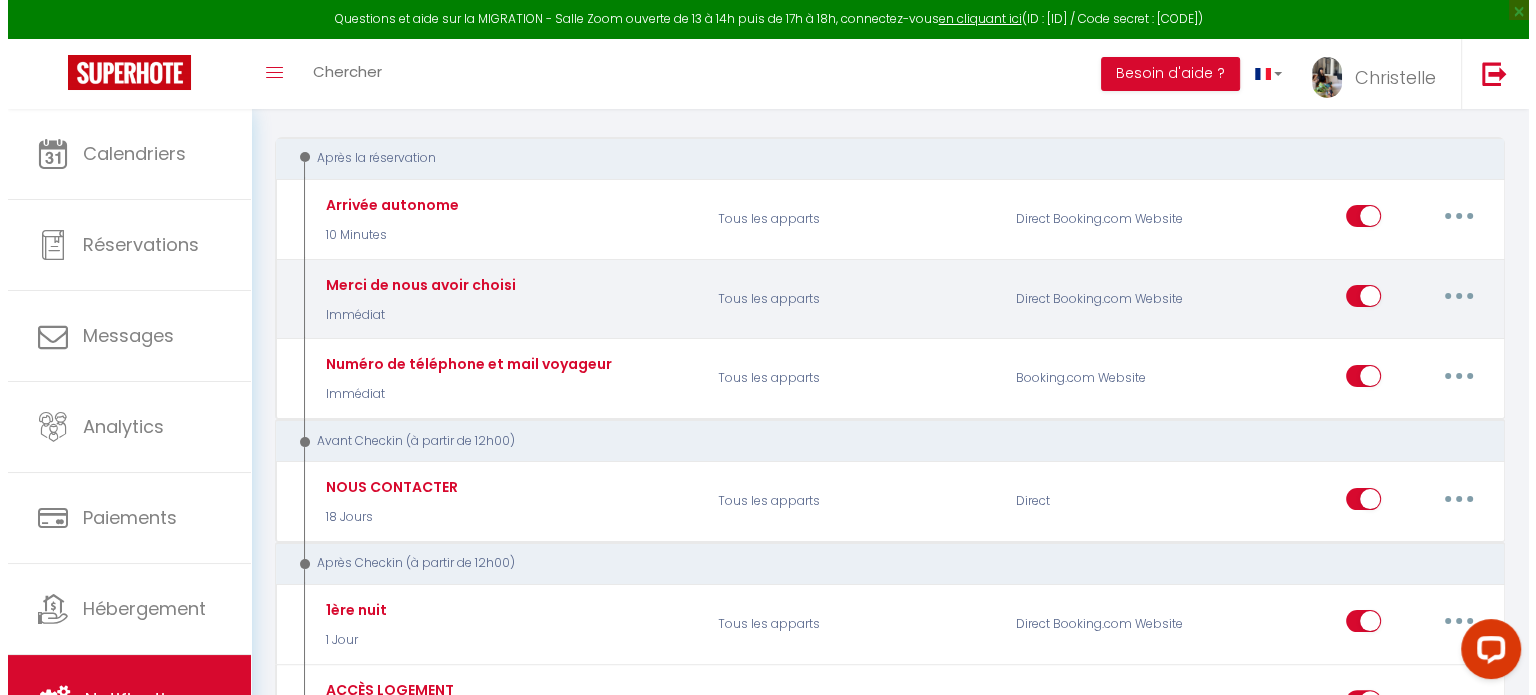 scroll, scrollTop: 100, scrollLeft: 0, axis: vertical 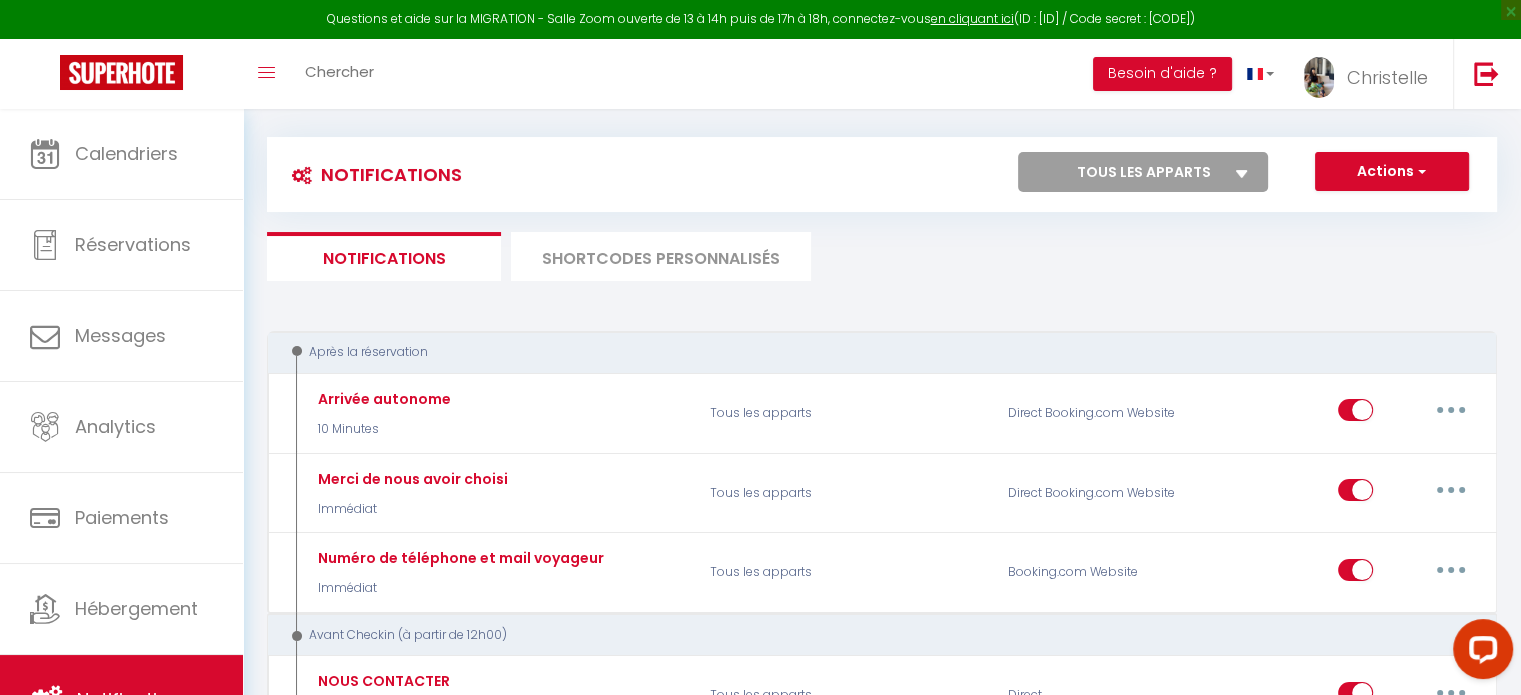 click on "SHORTCODES PERSONNALISÉS" at bounding box center (661, 256) 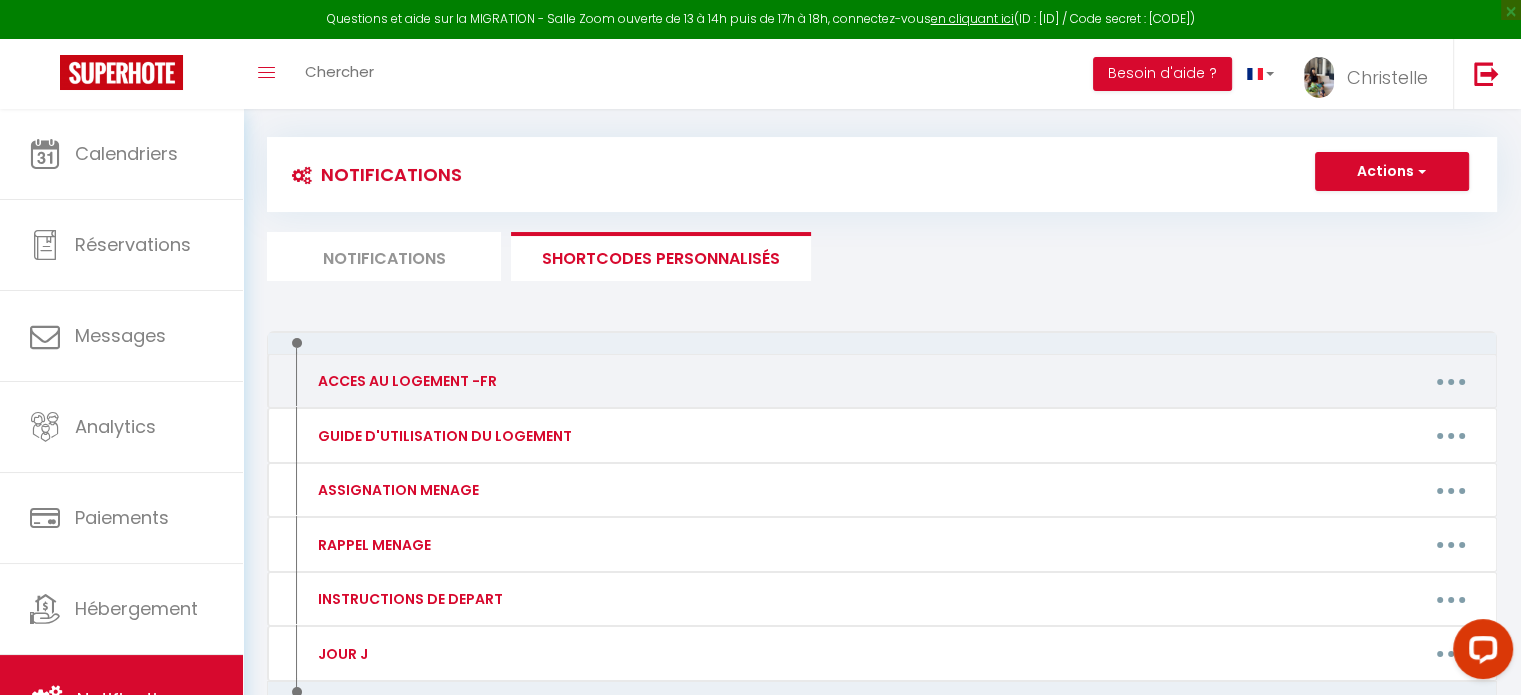 click at bounding box center (1451, 381) 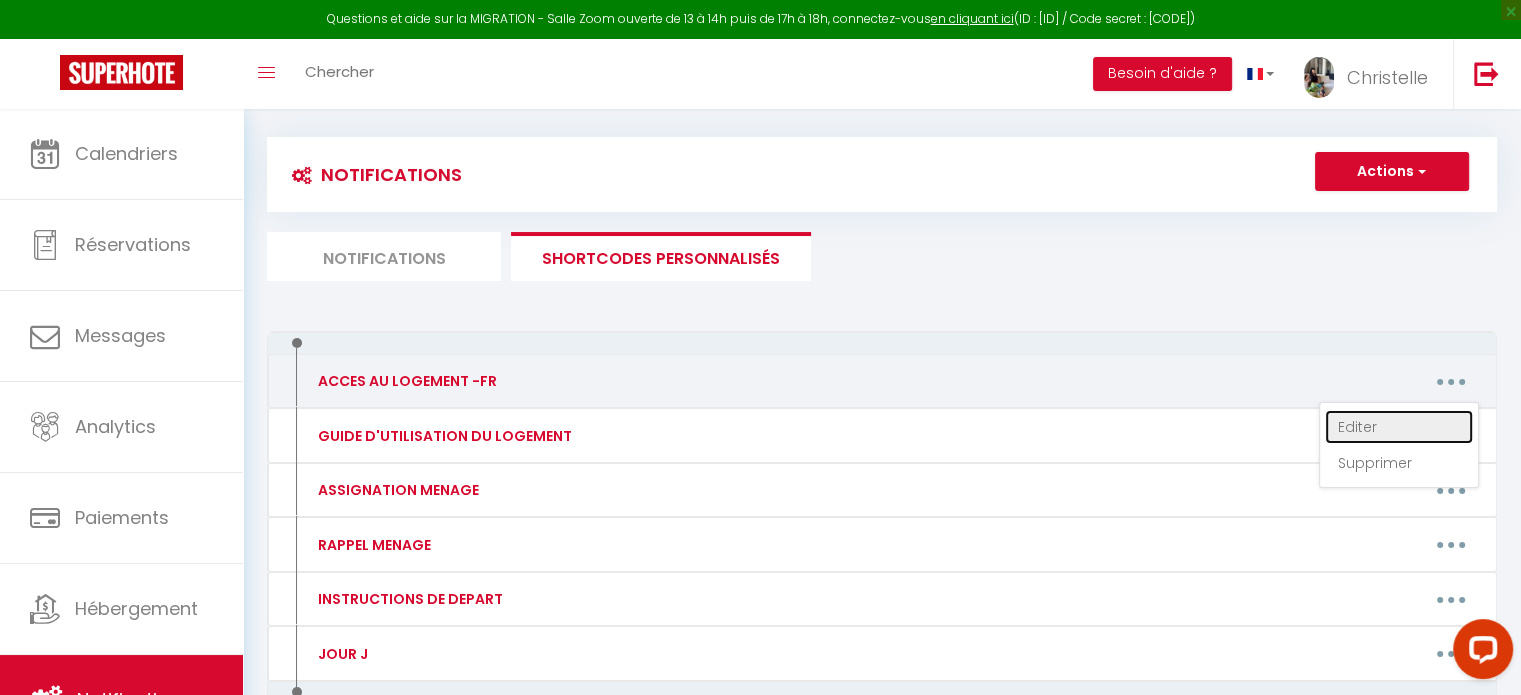 click on "Editer" at bounding box center [1399, 427] 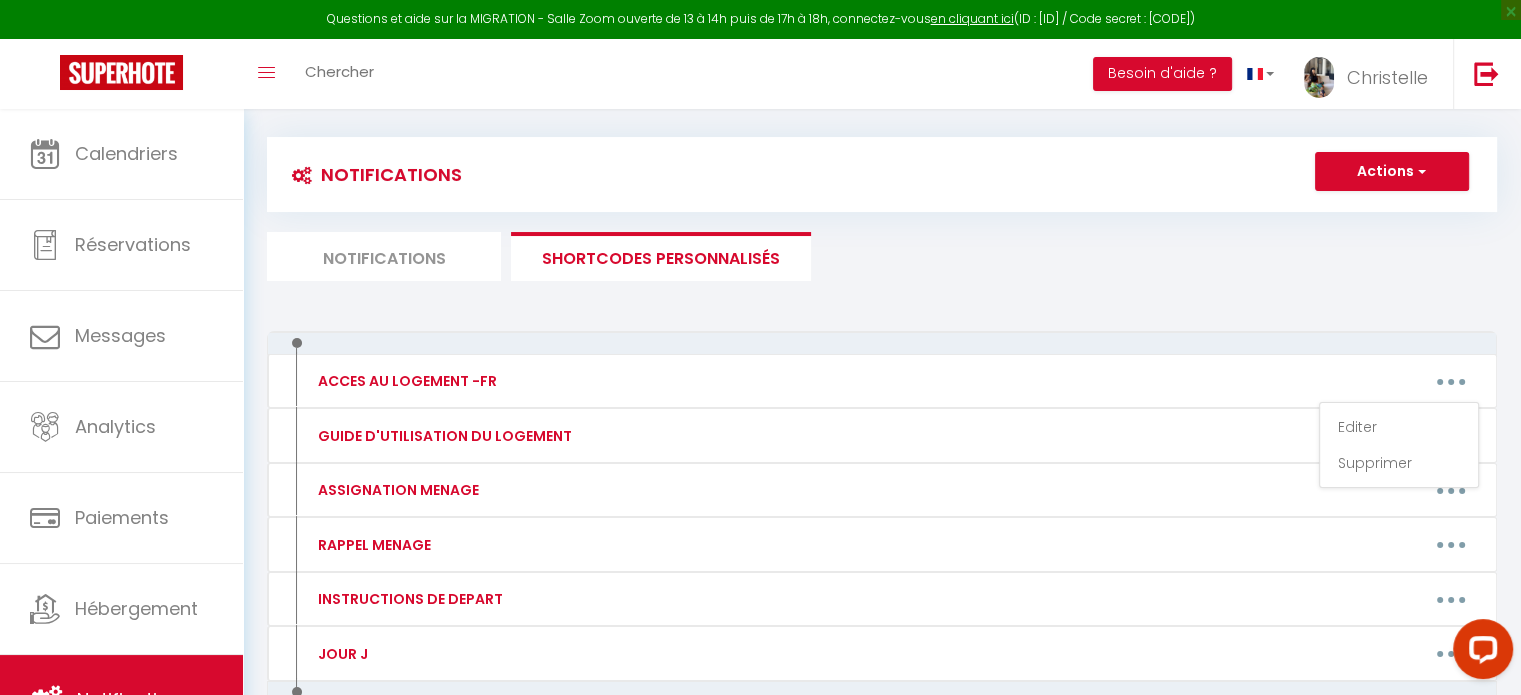 type on "ACCES AU LOGEMENT -FR" 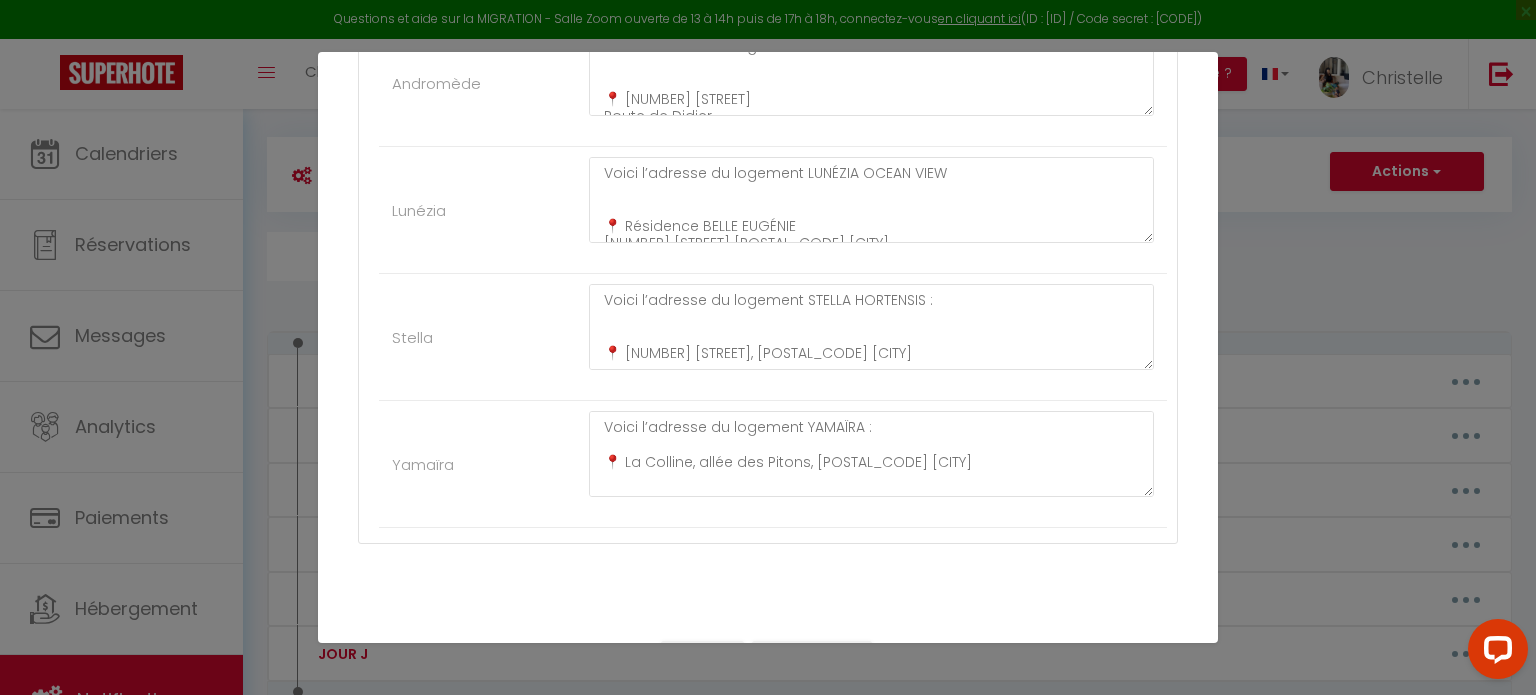 scroll, scrollTop: 647, scrollLeft: 0, axis: vertical 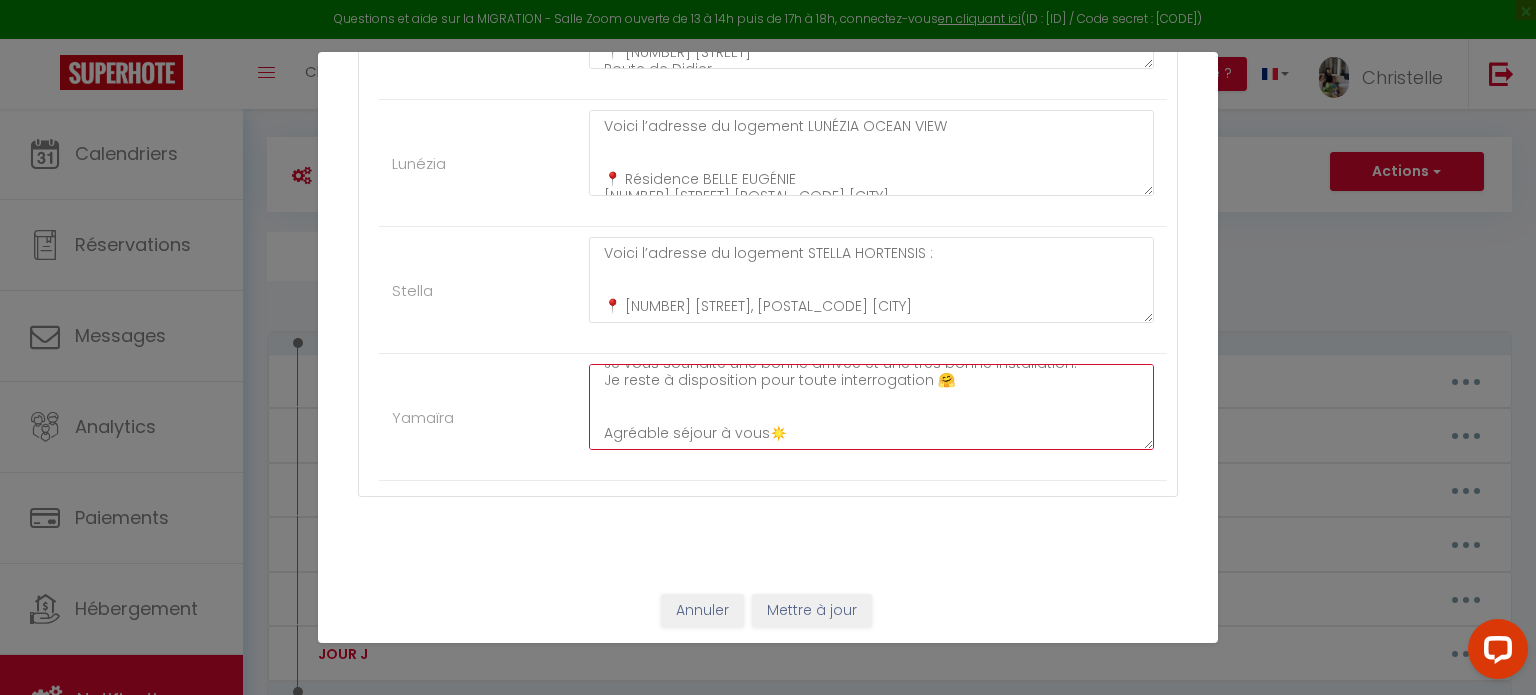 drag, startPoint x: 599, startPoint y: 371, endPoint x: 989, endPoint y: 472, distance: 402.866 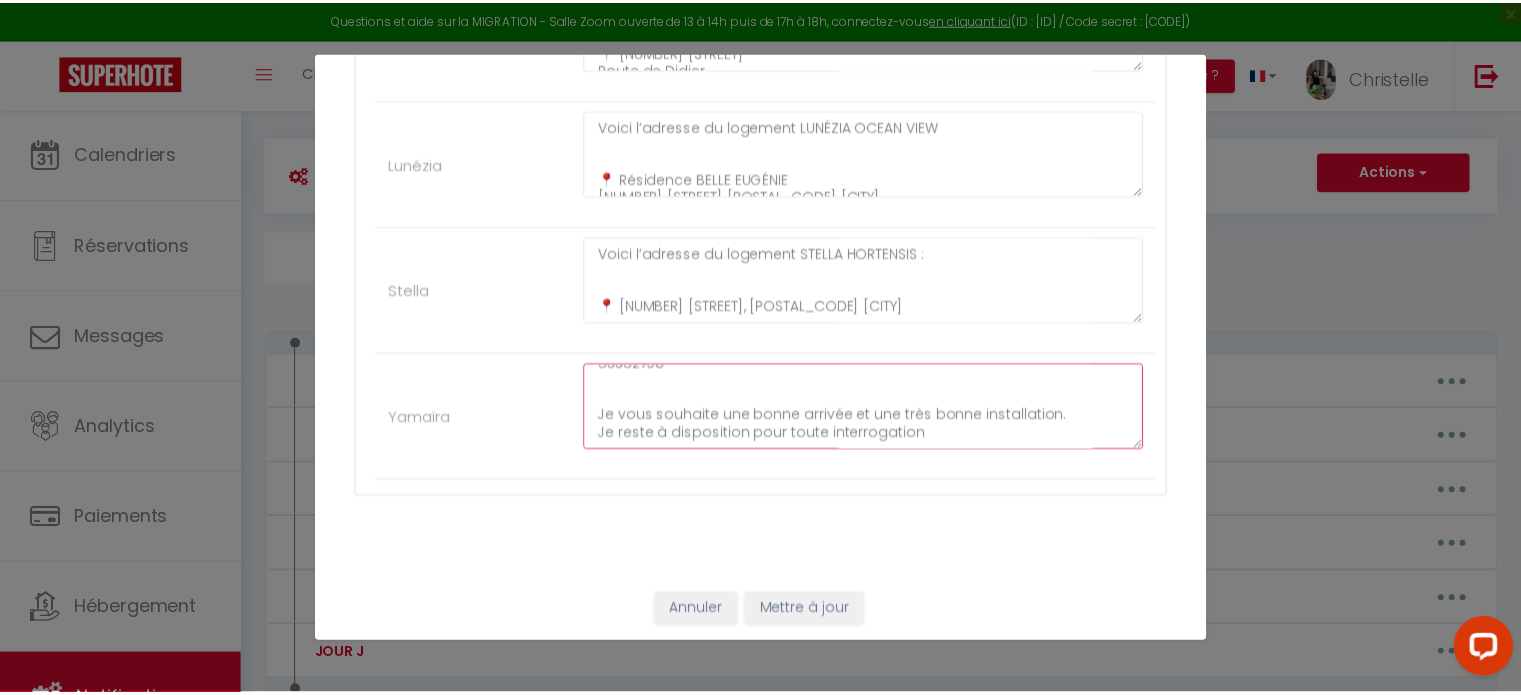 scroll, scrollTop: 664, scrollLeft: 0, axis: vertical 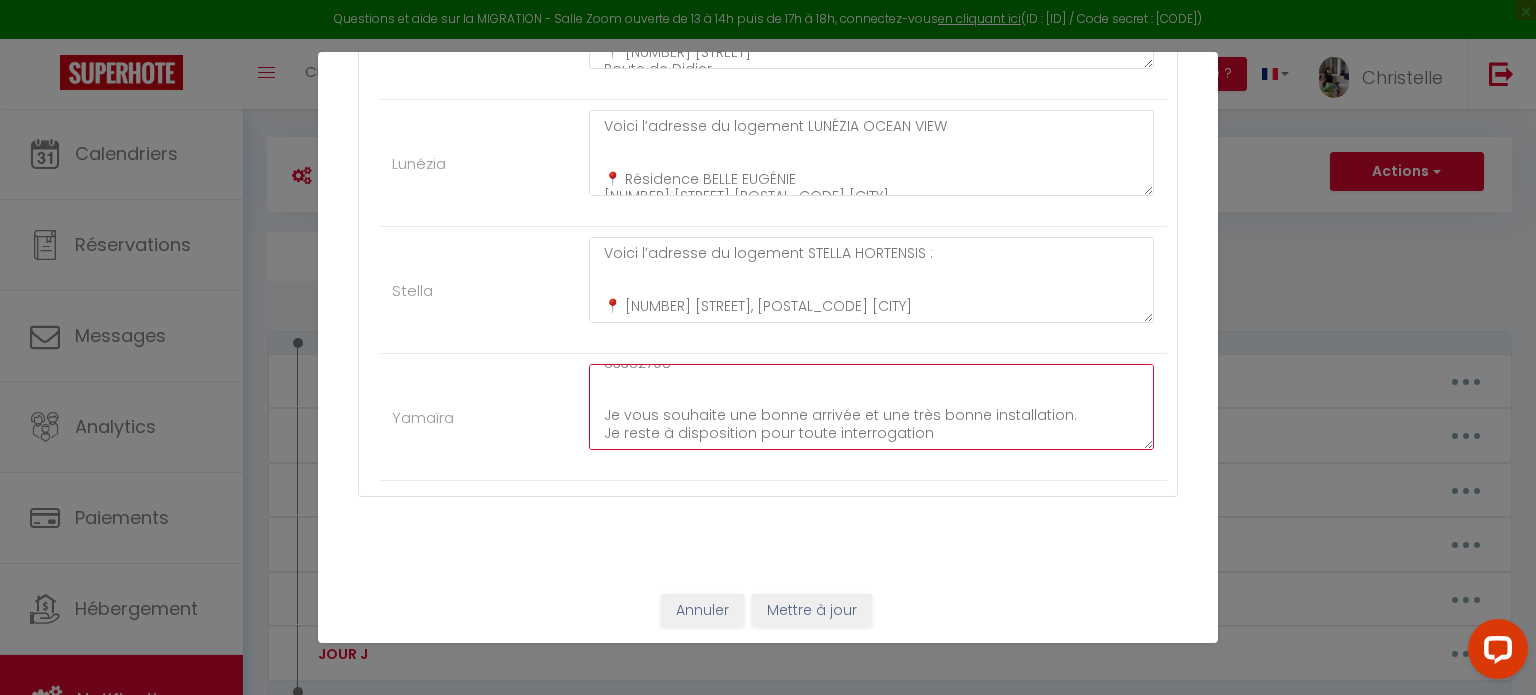 type on "Voici l’adresse du logement YAMAÏRA :
📍 La Colline, allée des Pitons, [POSTAL_CODE] [CITY]
Sur le GPS Waze : entrez les coordonnées GPS :
[COORDINATES]
Ou
Sur le GPS Google Map, entrez les coordonnées GPS :
[COORDINATES]
Stationnez à l'extérieur, descendez la pente, entrez par le portillon.
Pour plus de facilité voici les vidéos d’accès via le lien ci-dessous :
🎥 CHEMIN D’ACCÈS ET STATIONNEMENT :
[URL]
🎥 ACCÈS AU LOGEMENT
[URL]
🔐Code boîte à clef : [CODE]
🛜WIFI
Nom : TPLINK
Code wifi :
53352798
Je vous souhaite une bonne arrivée et une très bonne installation.
Je reste à disposition pour toute interrogation" 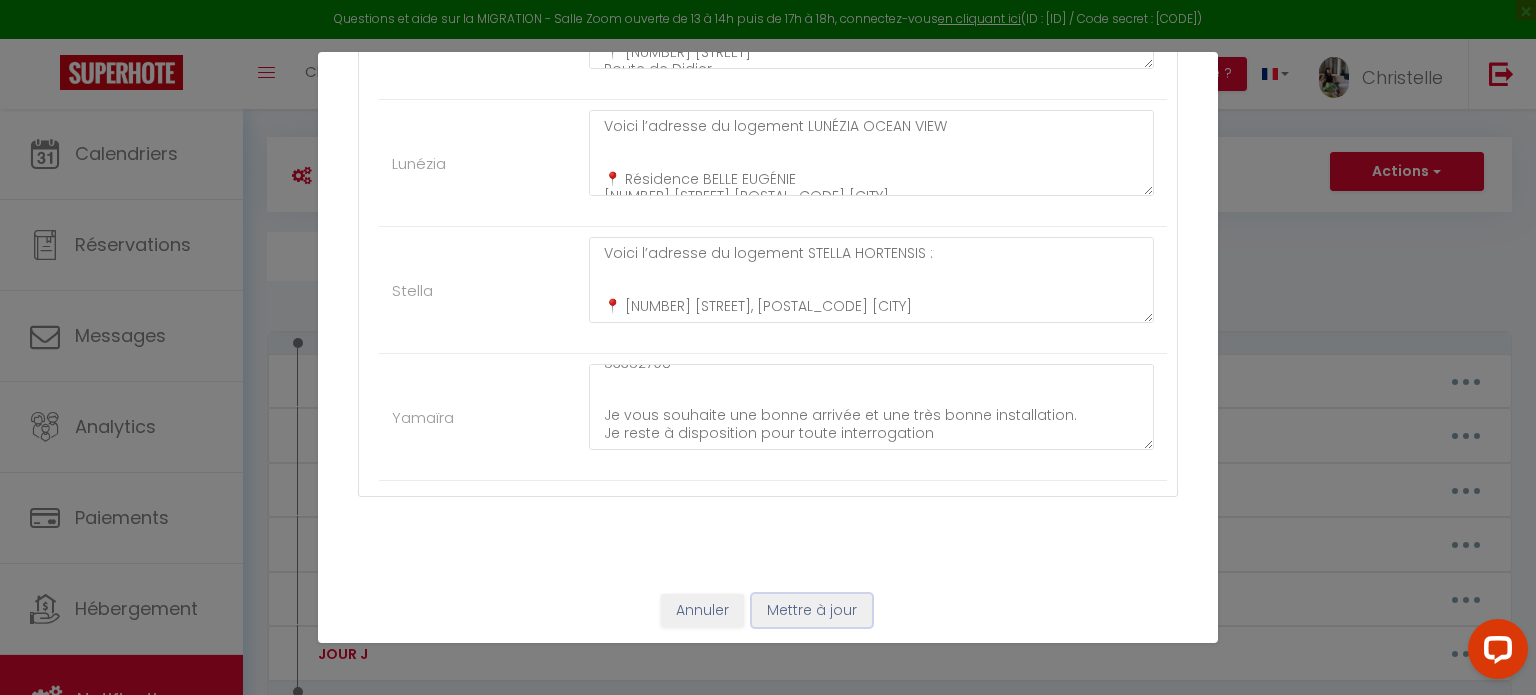 click on "Mettre à jour" at bounding box center (812, 611) 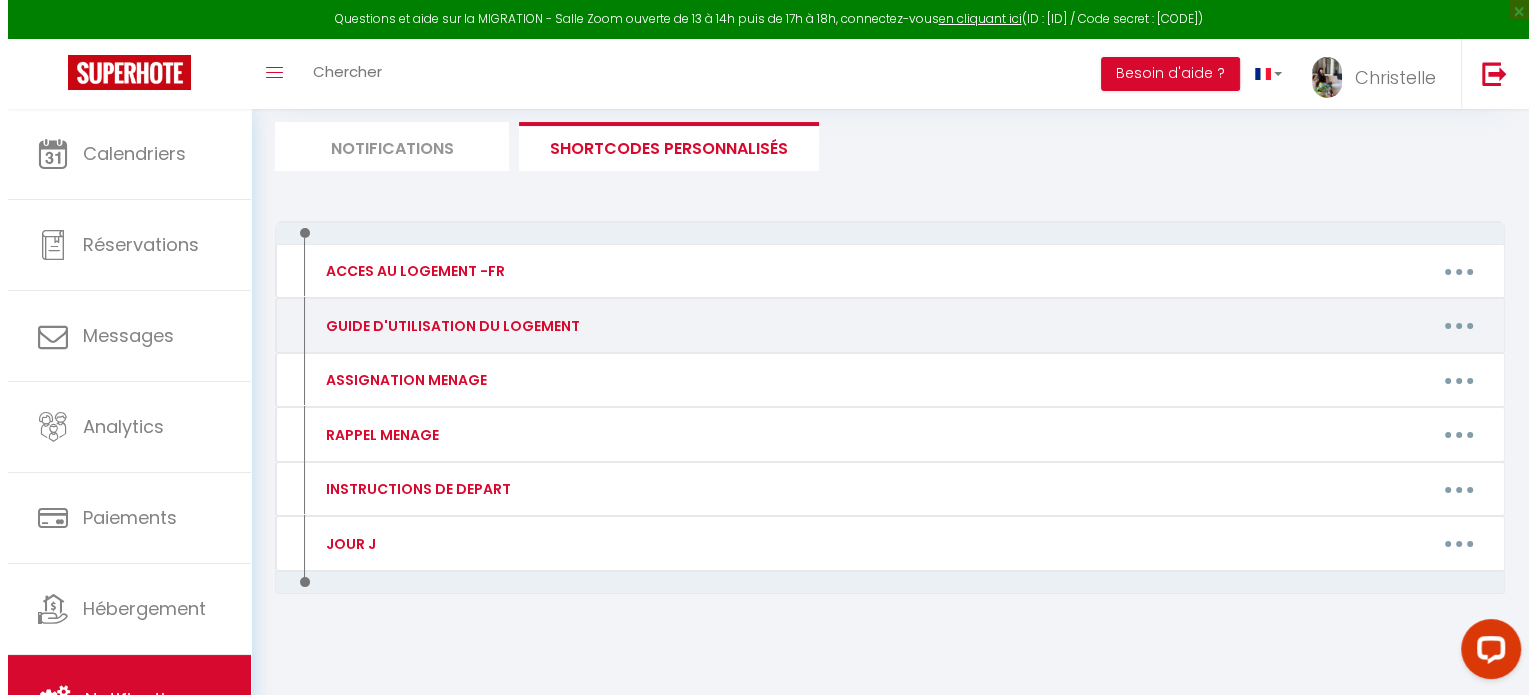 scroll, scrollTop: 212, scrollLeft: 0, axis: vertical 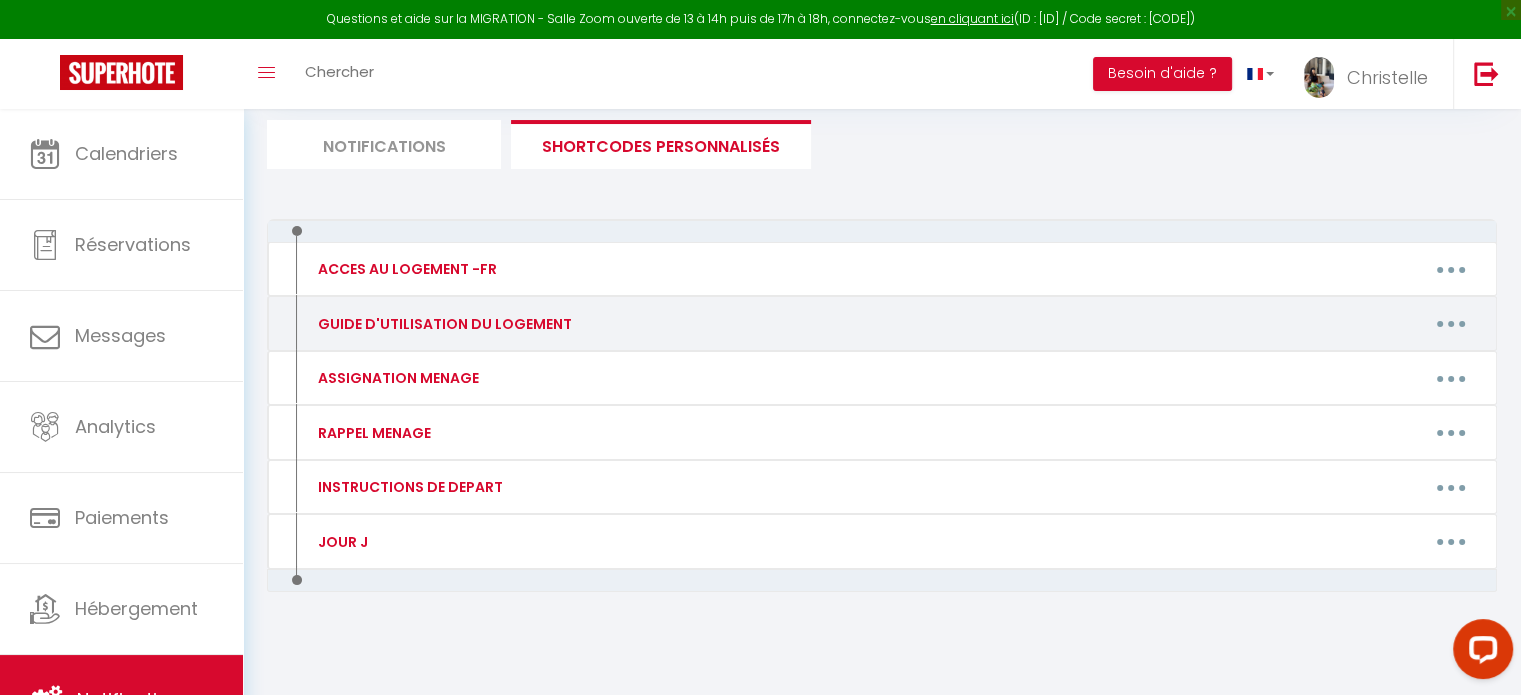 click at bounding box center [1451, 324] 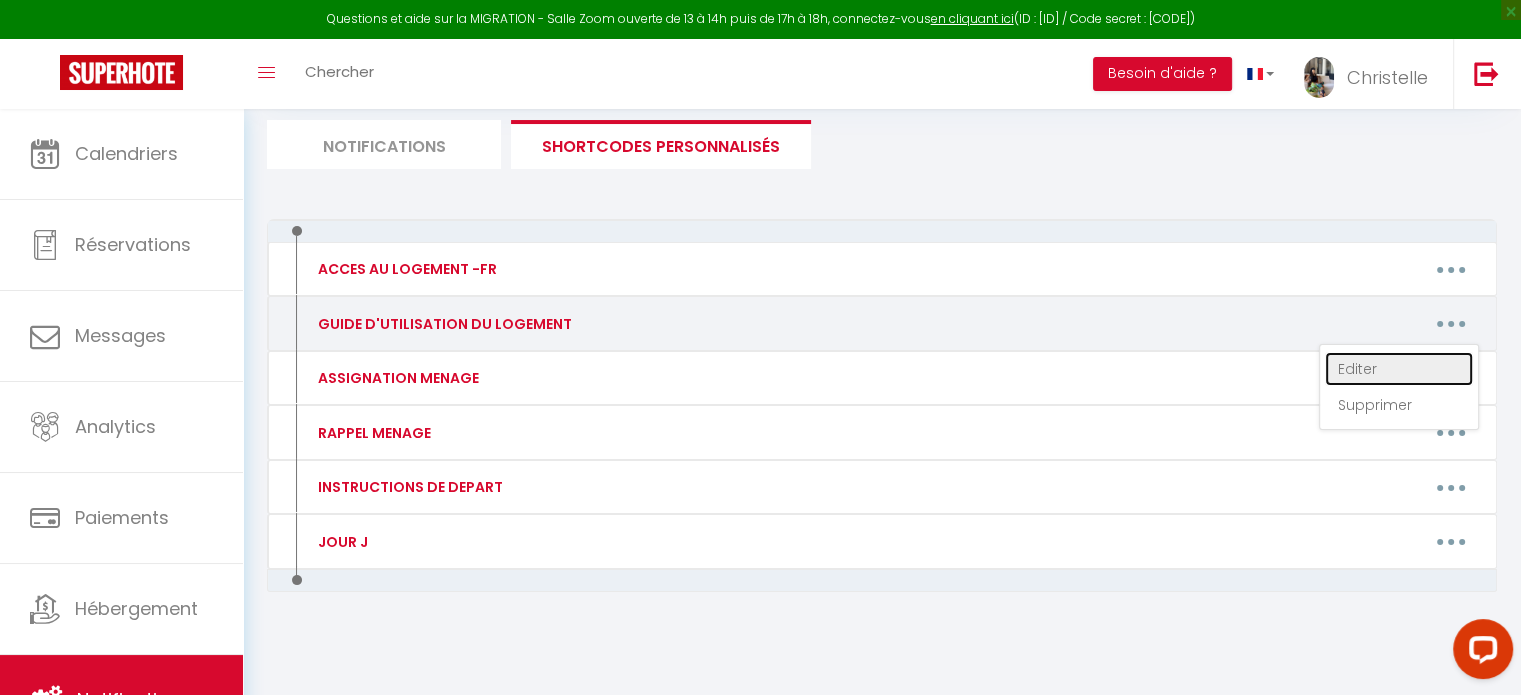 click on "Editer" at bounding box center (1399, 369) 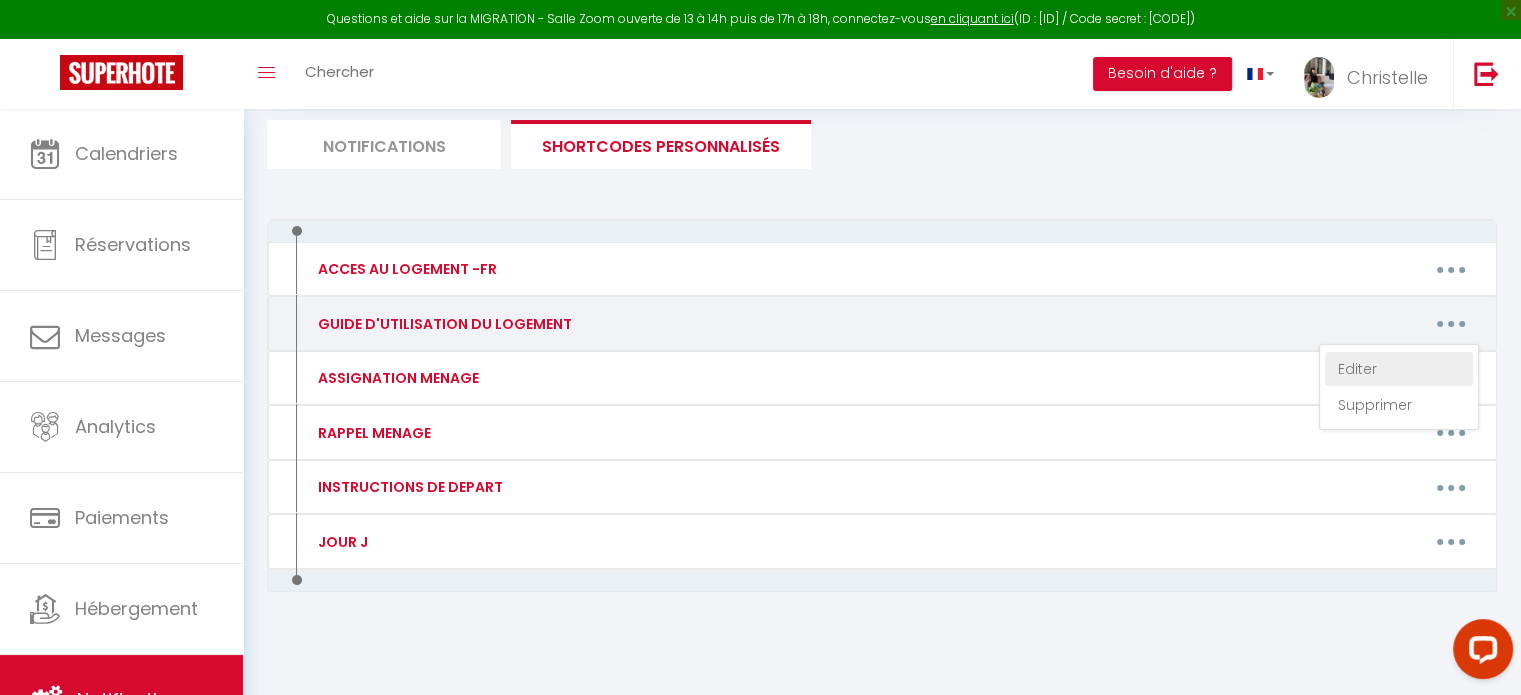 type on "GUIDE D'UTILISATION DU LOGEMENT" 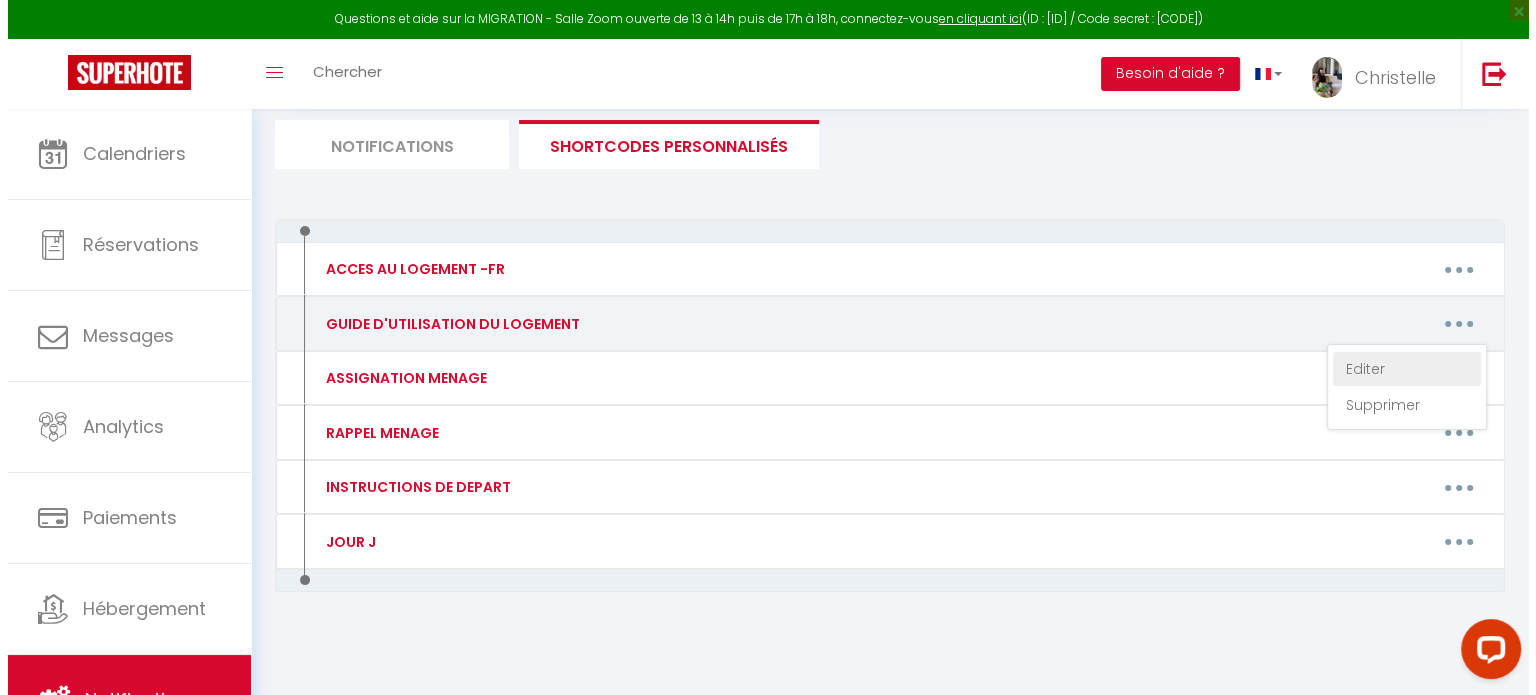 scroll, scrollTop: 0, scrollLeft: 0, axis: both 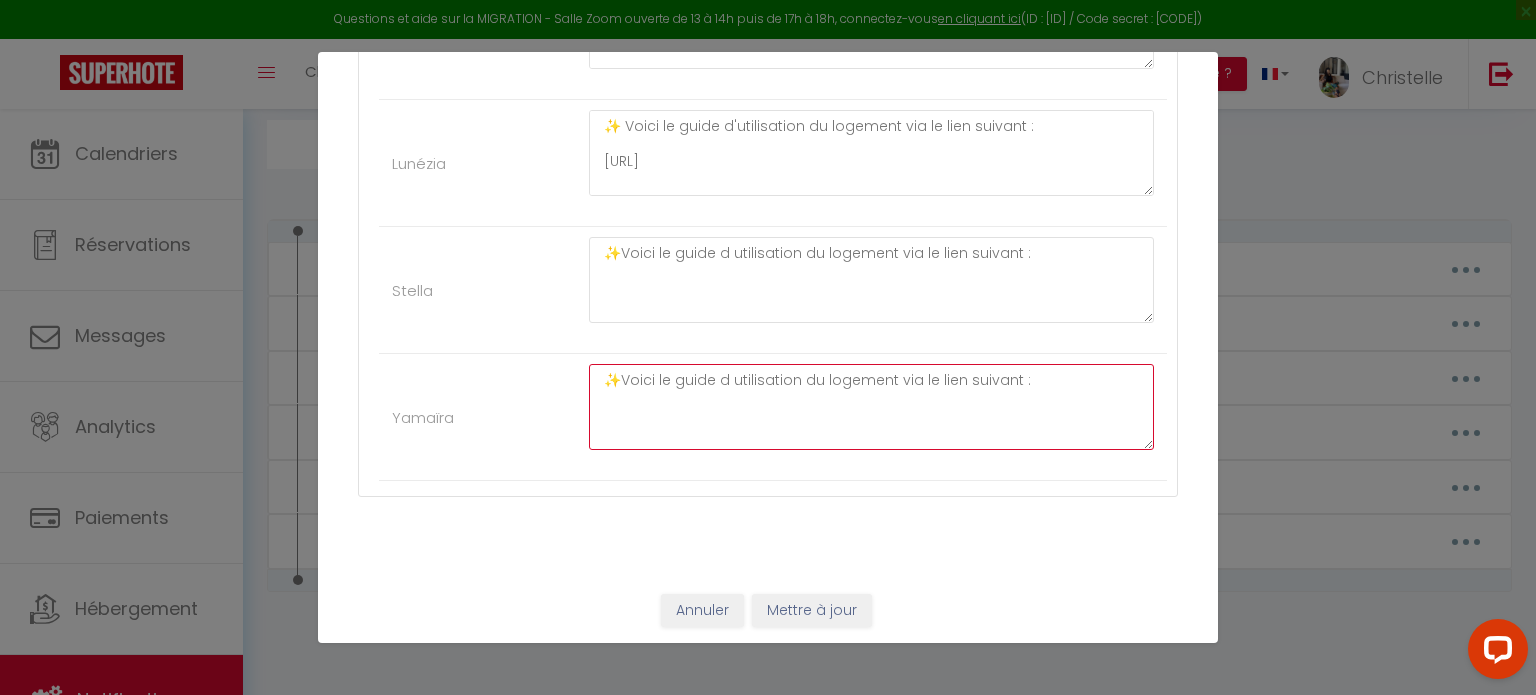 click on "✨Voici le guide d utilisation du logement via le lien suivant :" at bounding box center [871, 407] 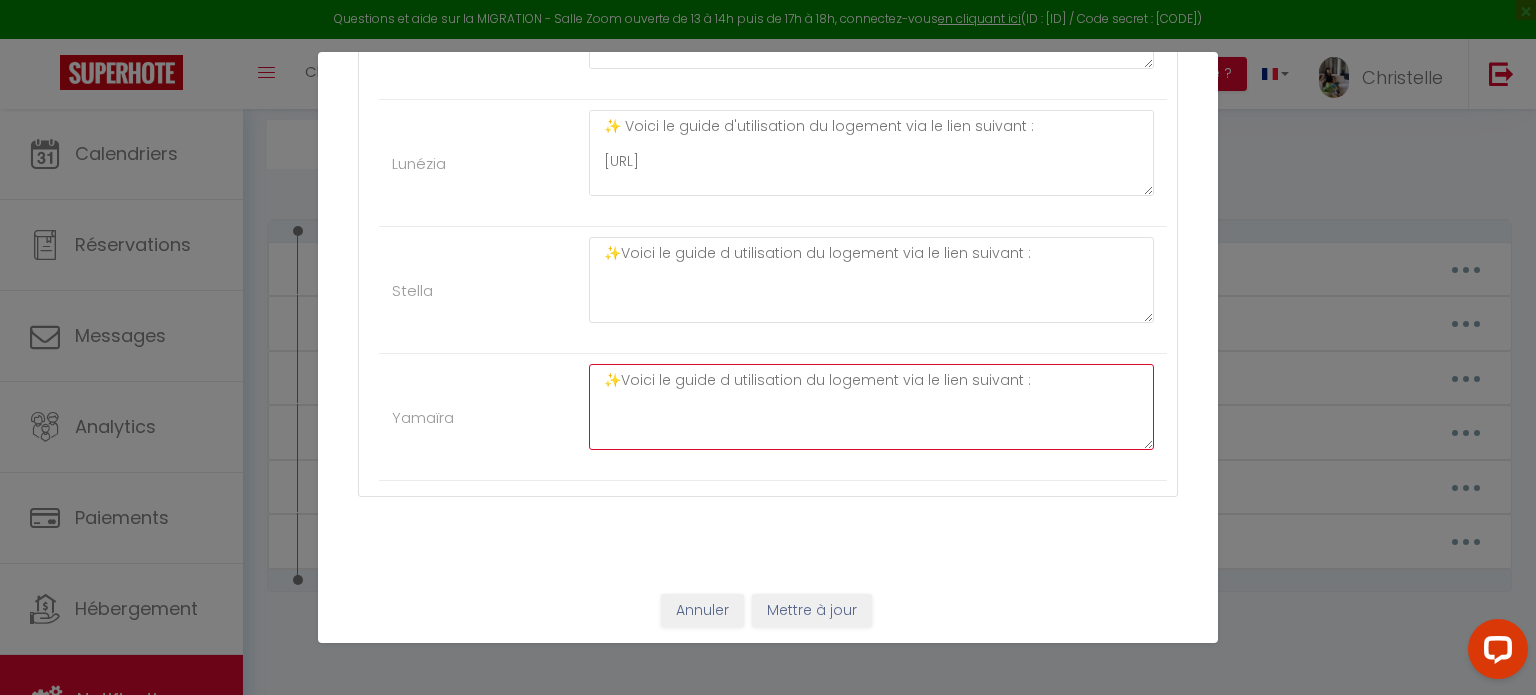drag, startPoint x: 594, startPoint y: 372, endPoint x: 1071, endPoint y: 371, distance: 477.00104 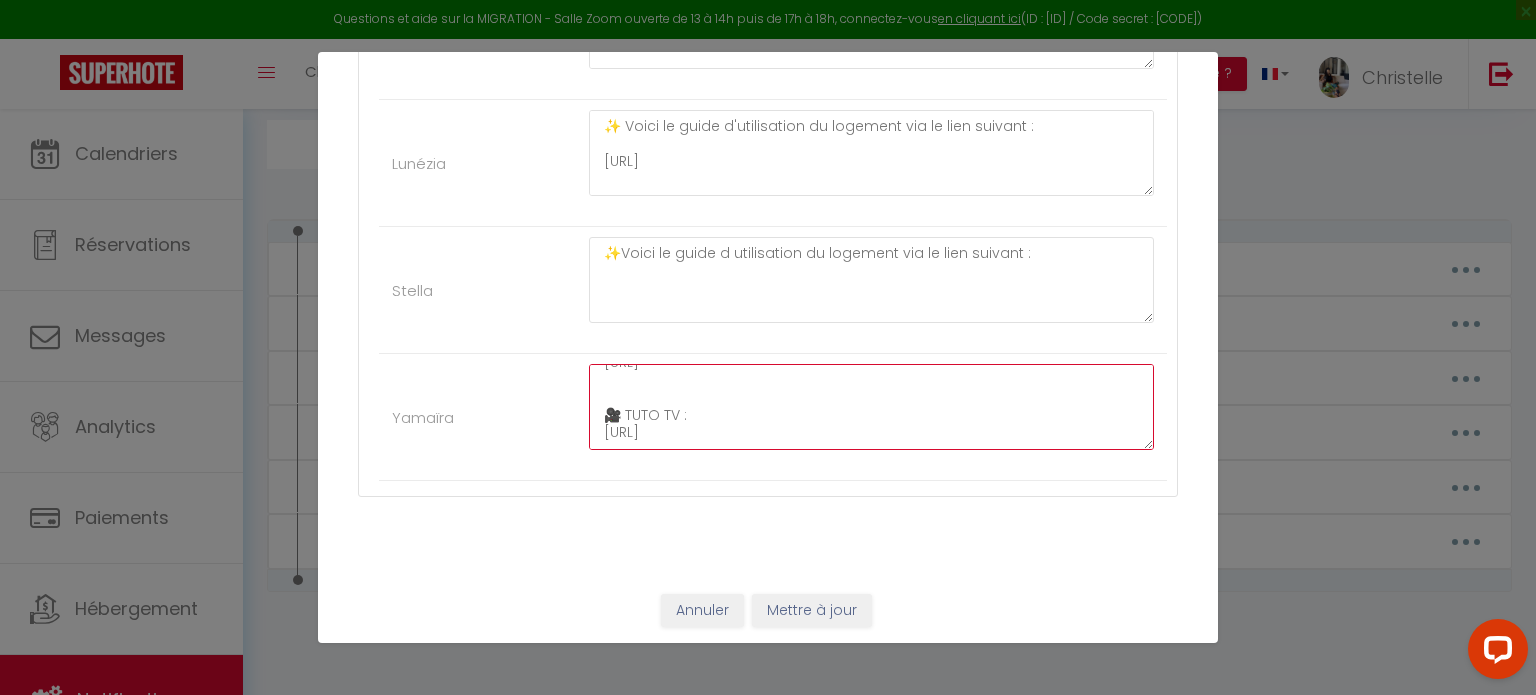 scroll, scrollTop: 140, scrollLeft: 0, axis: vertical 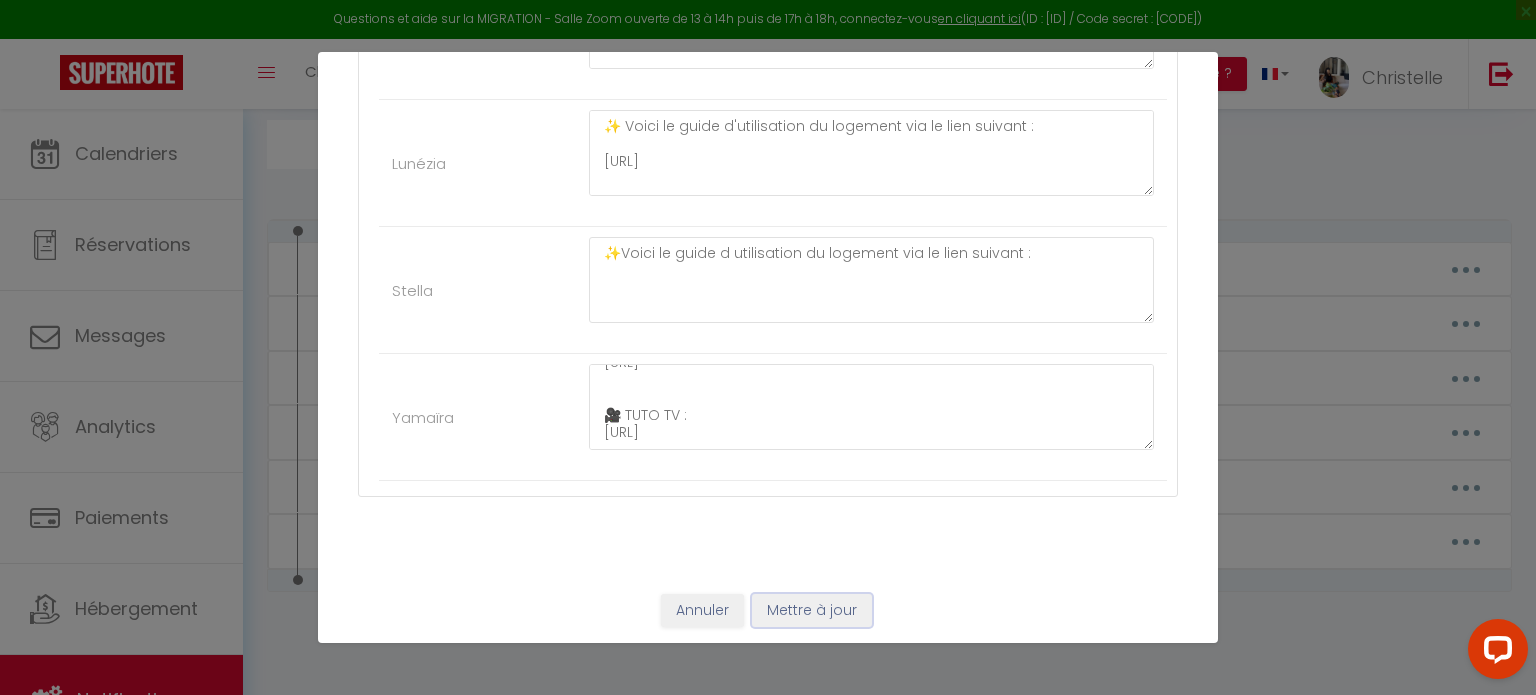 click on "Mettre à jour" at bounding box center (812, 611) 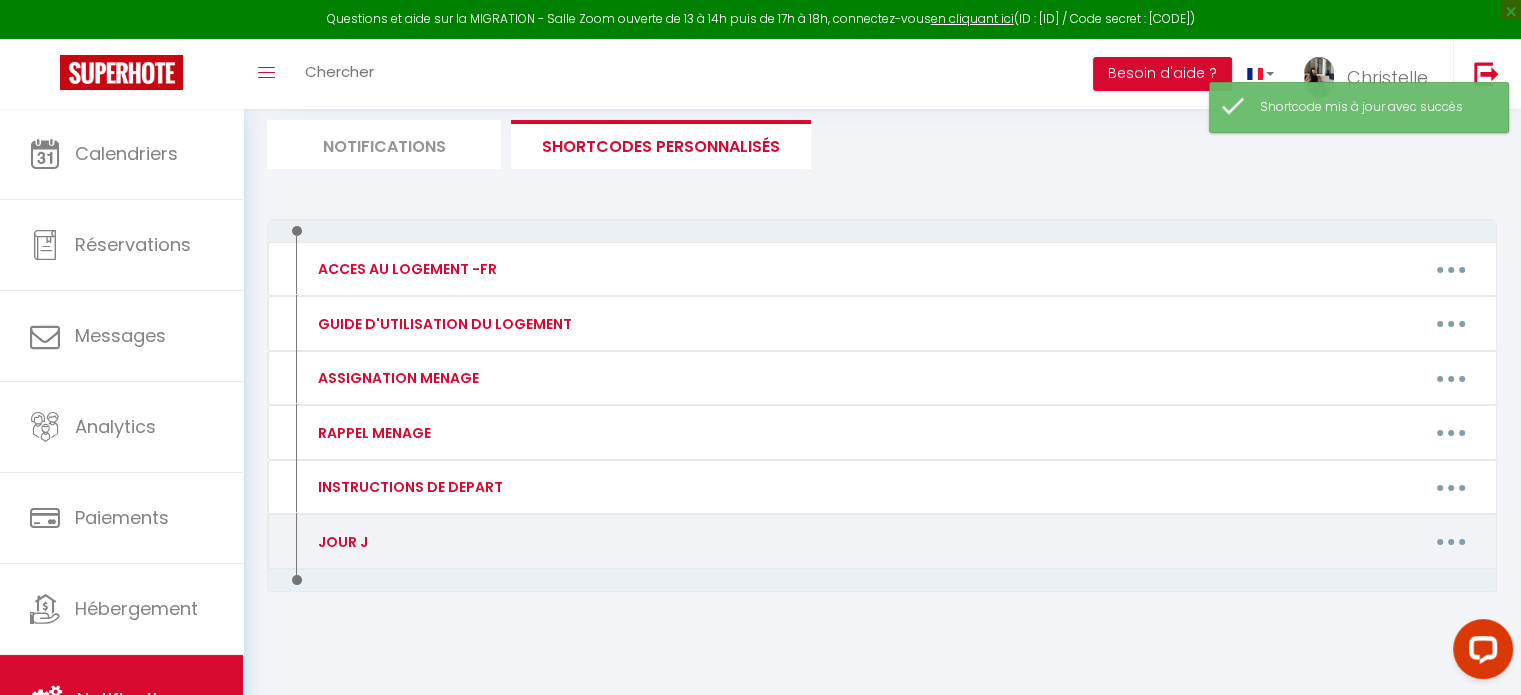 click at bounding box center [1451, 542] 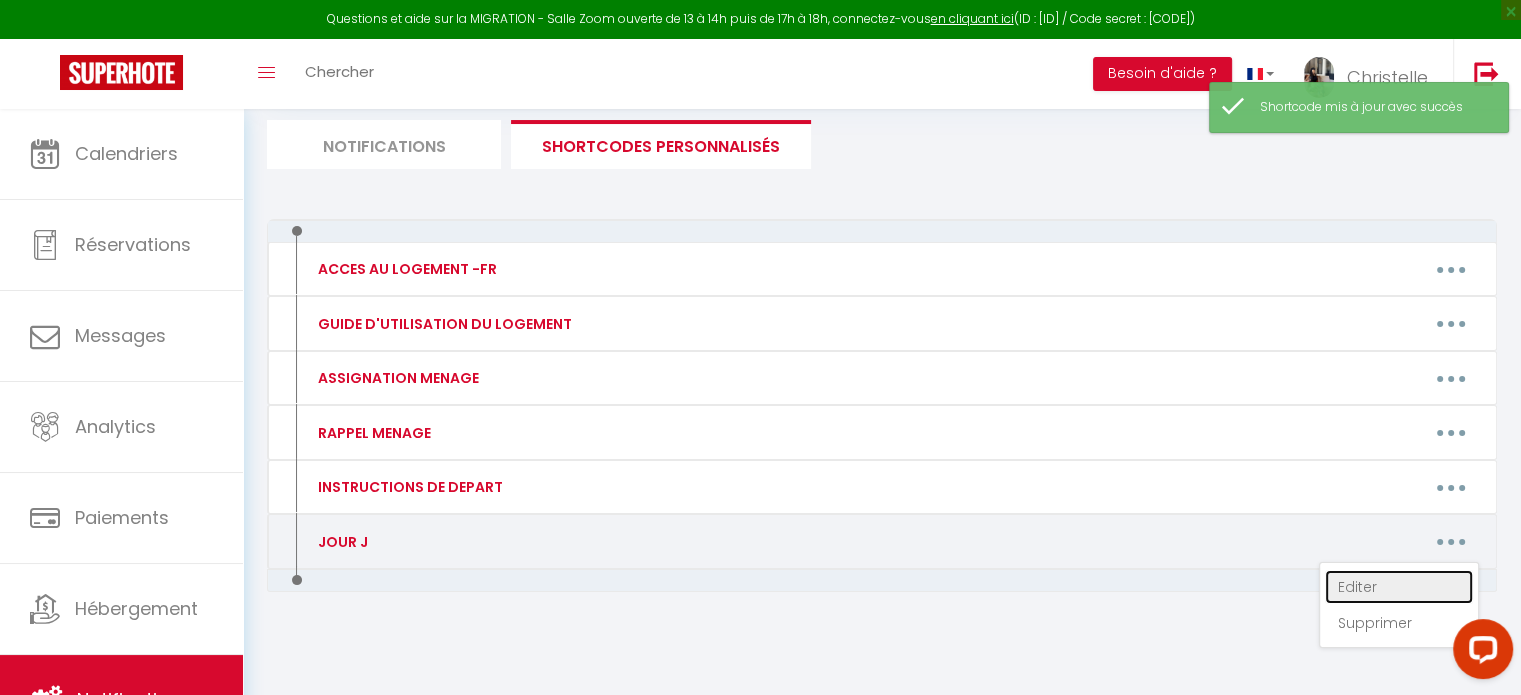 click on "Editer" at bounding box center [1399, 587] 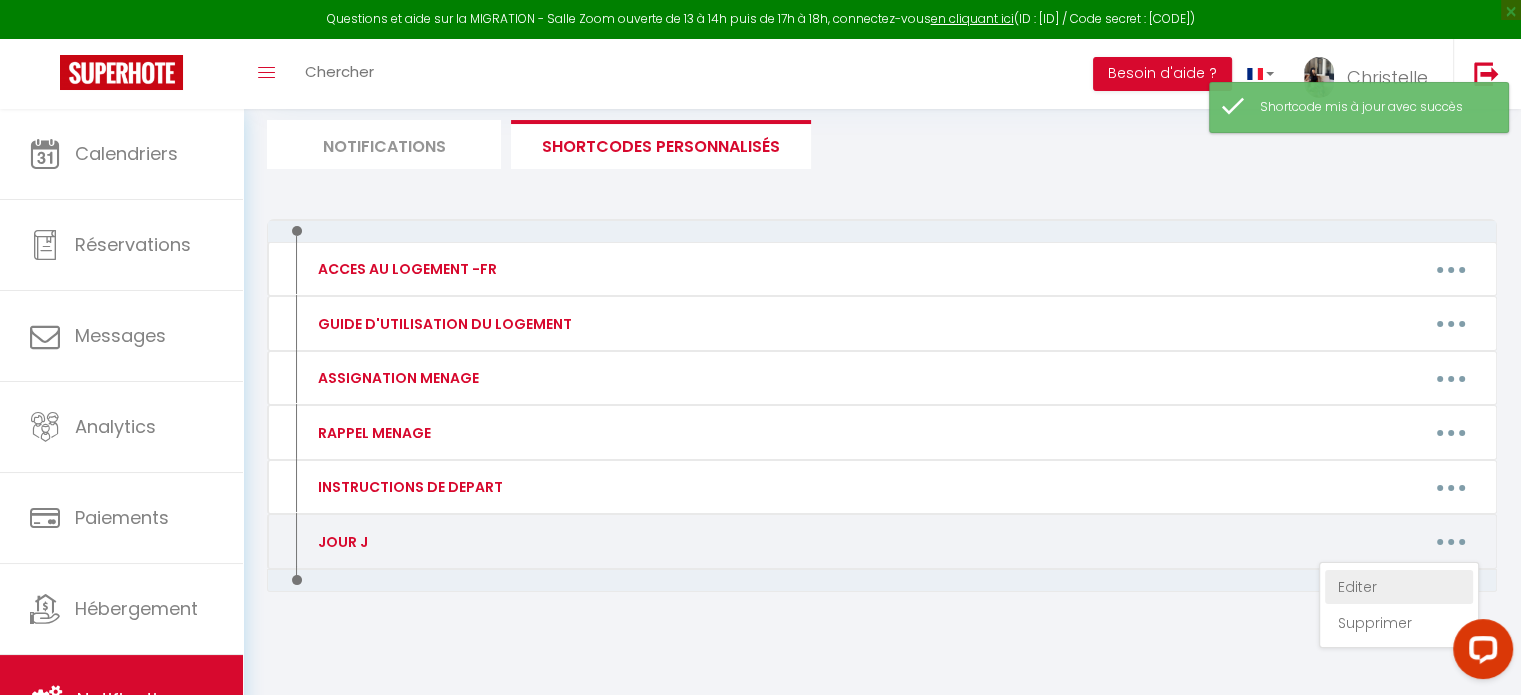 type on "JOUR J" 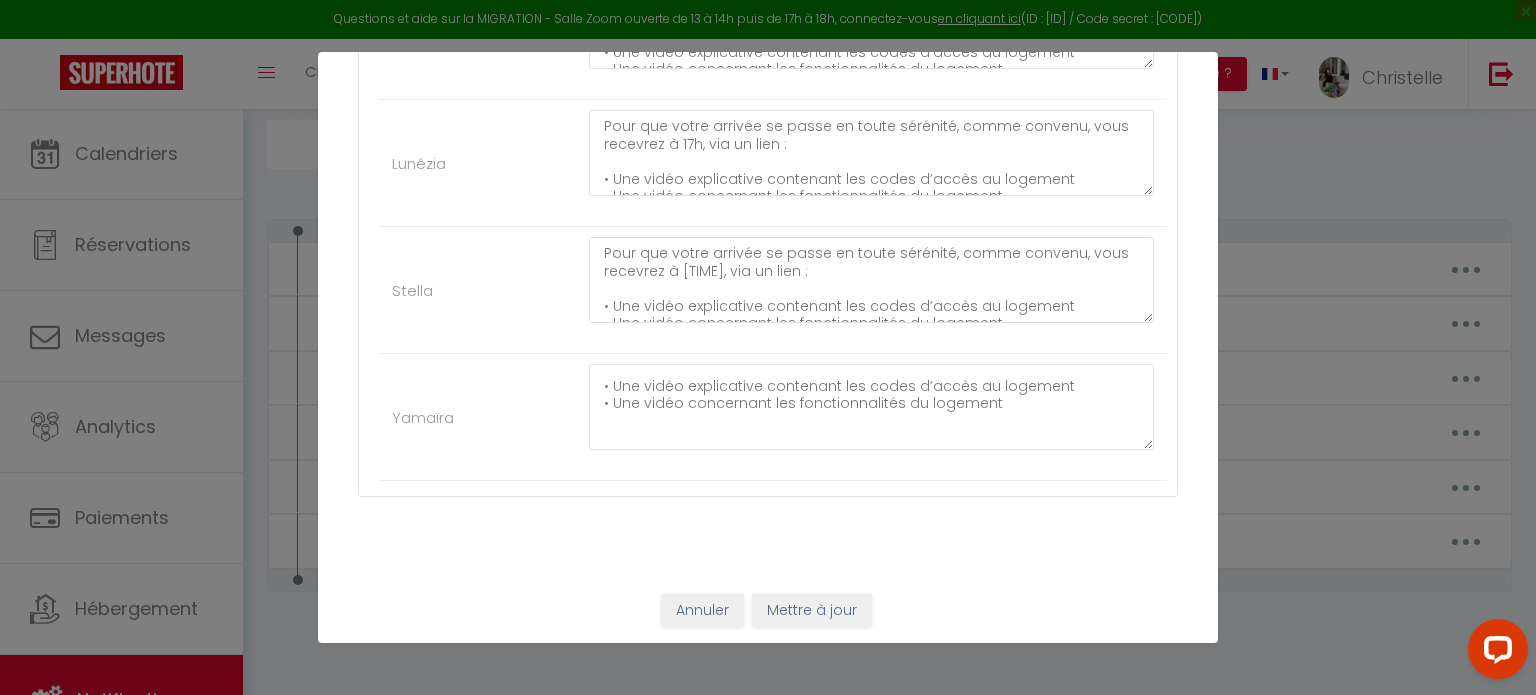 scroll, scrollTop: 0, scrollLeft: 0, axis: both 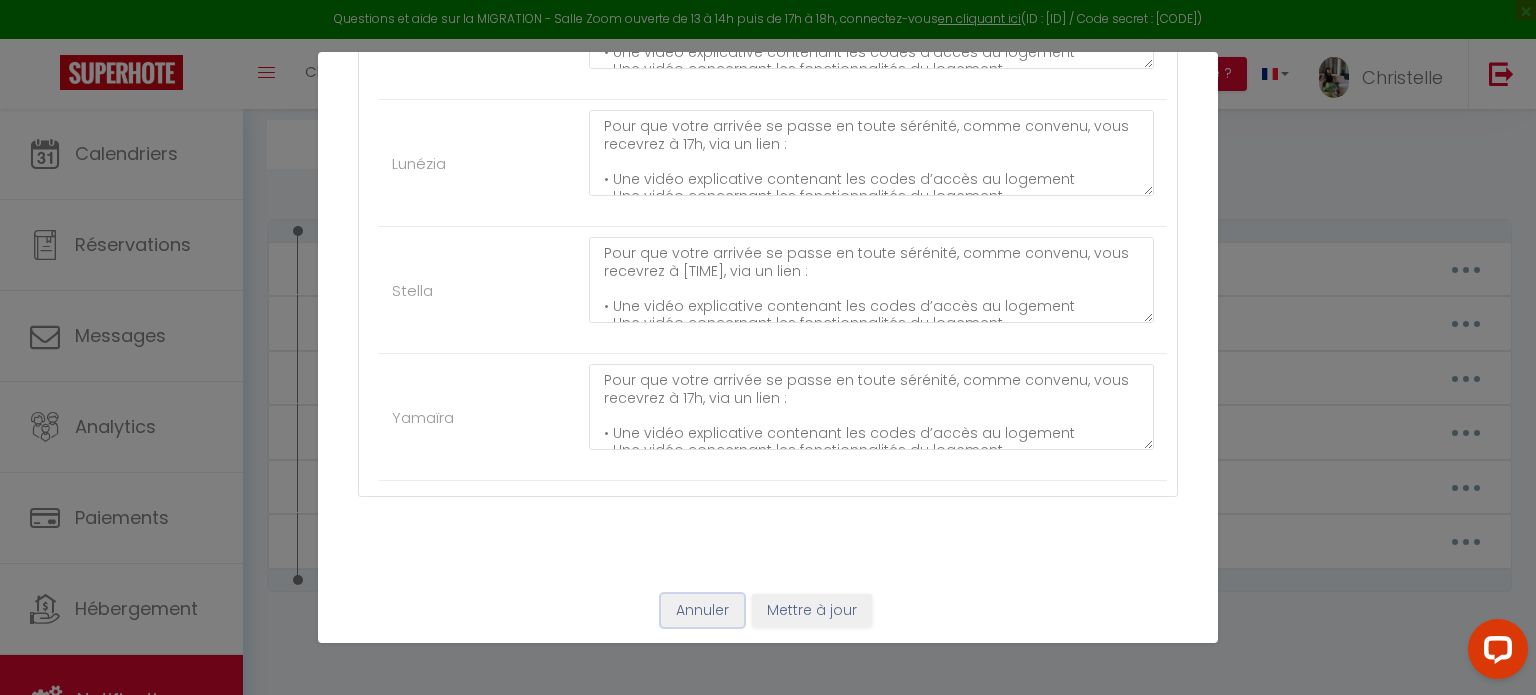 click on "Annuler" at bounding box center [702, 611] 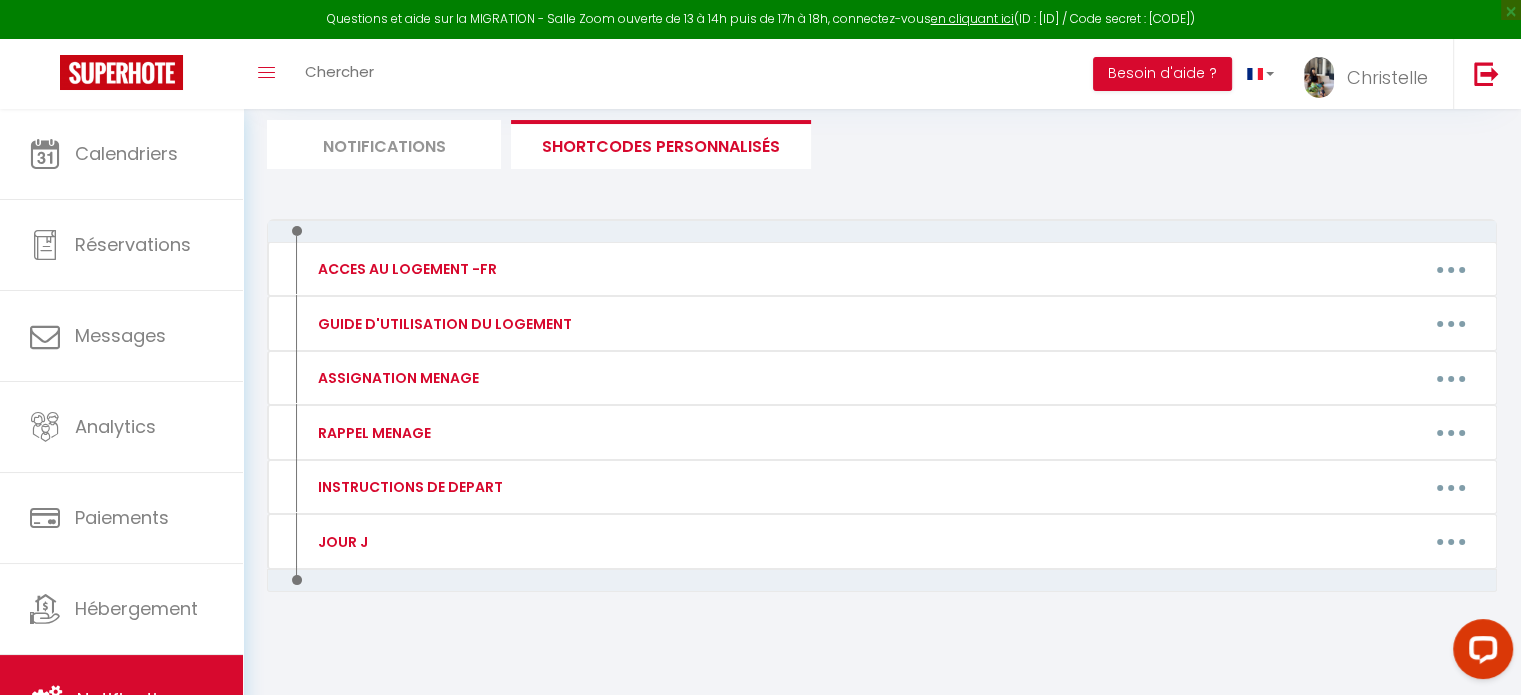 click on "Notifications" at bounding box center [384, 144] 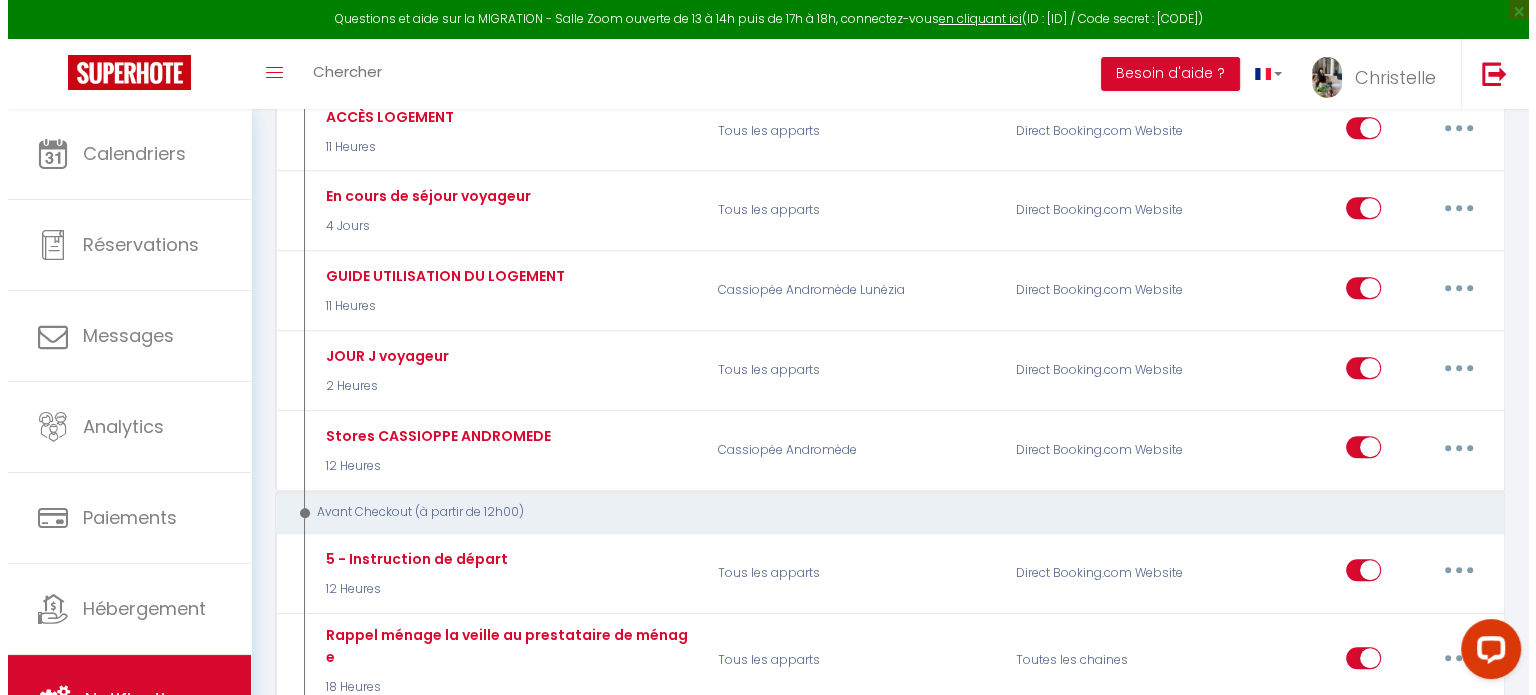 scroll, scrollTop: 612, scrollLeft: 0, axis: vertical 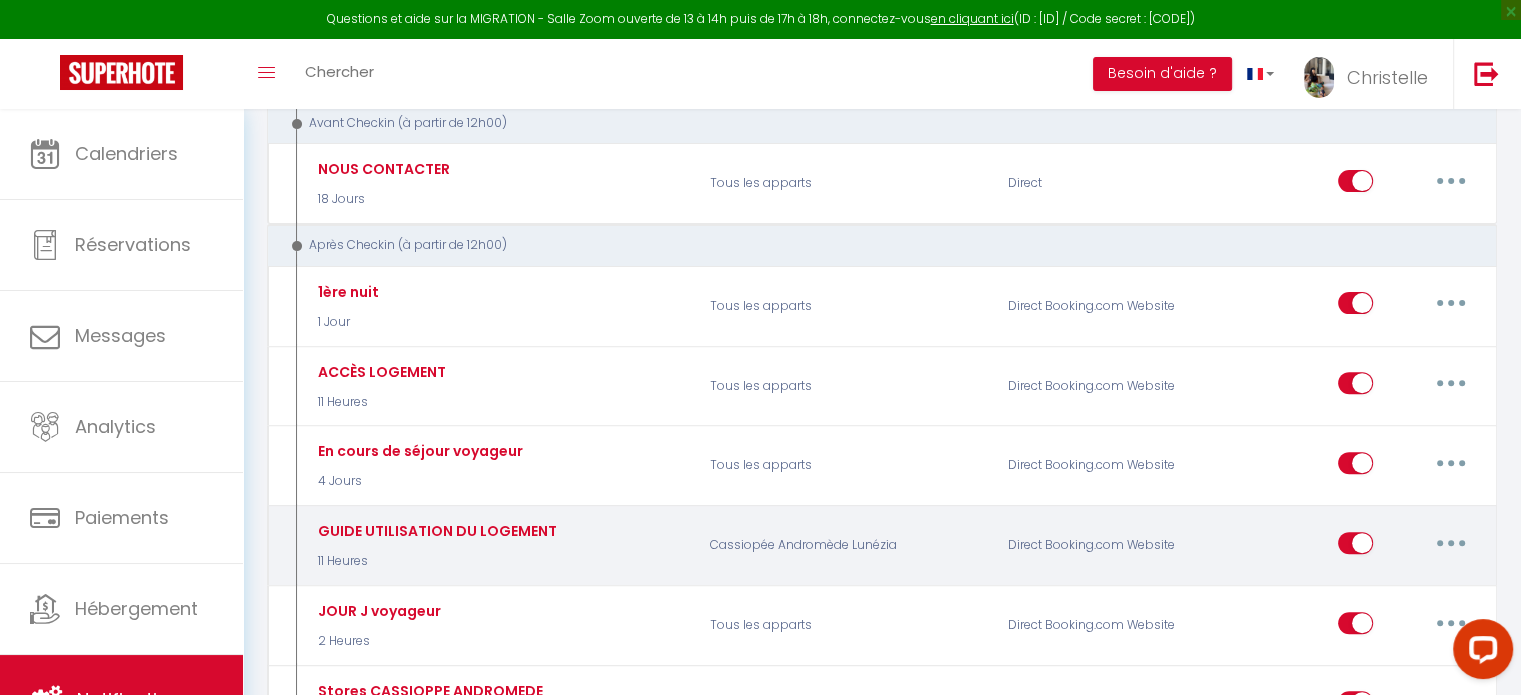click at bounding box center [1451, 543] 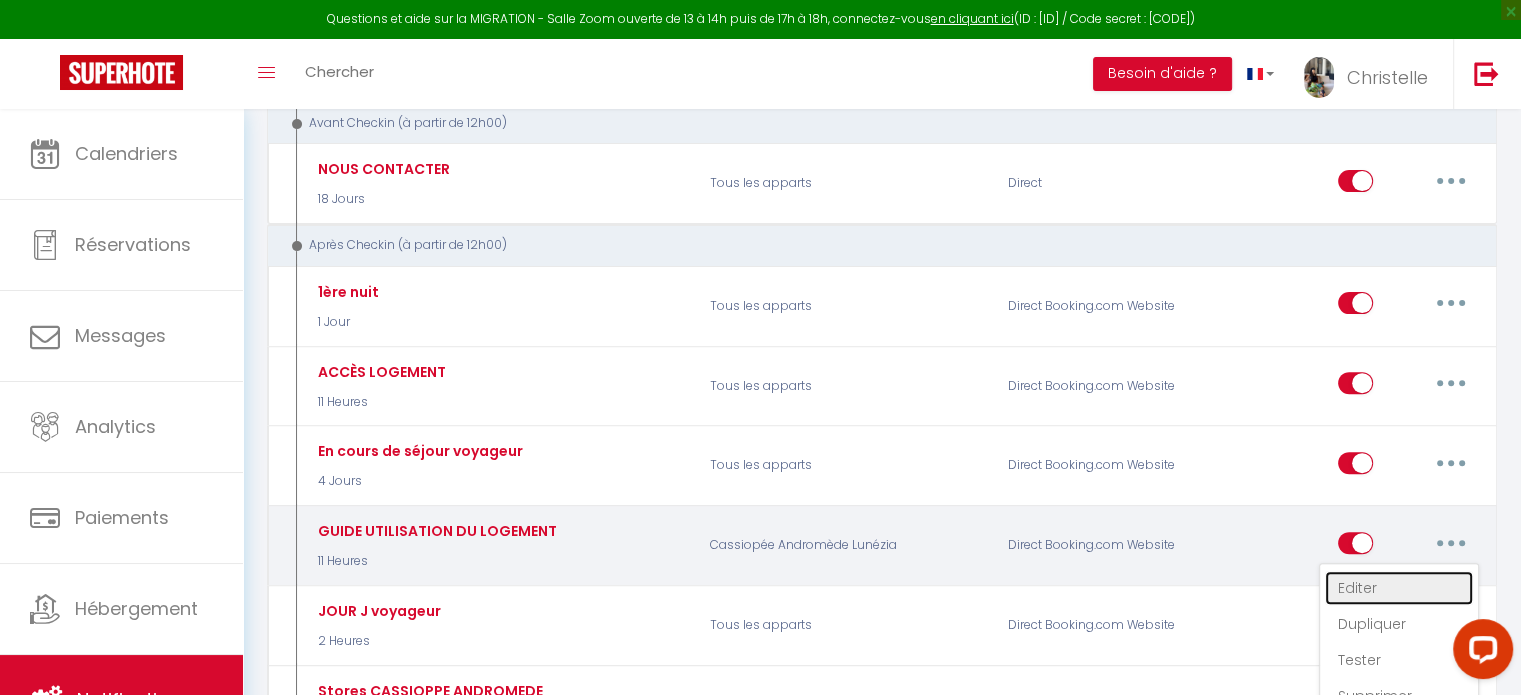click on "Editer" at bounding box center [1399, 588] 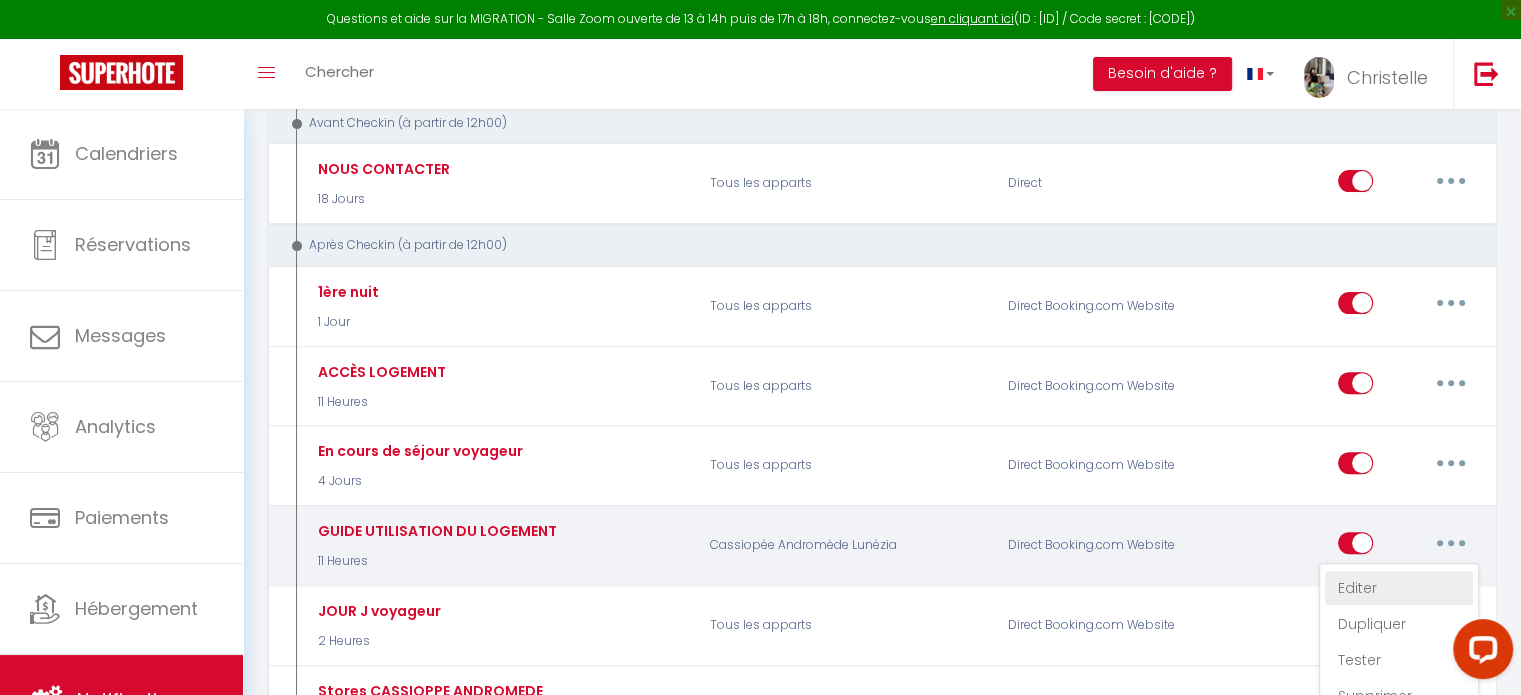 type on "GUIDE UTILISATION DU LOGEMENT" 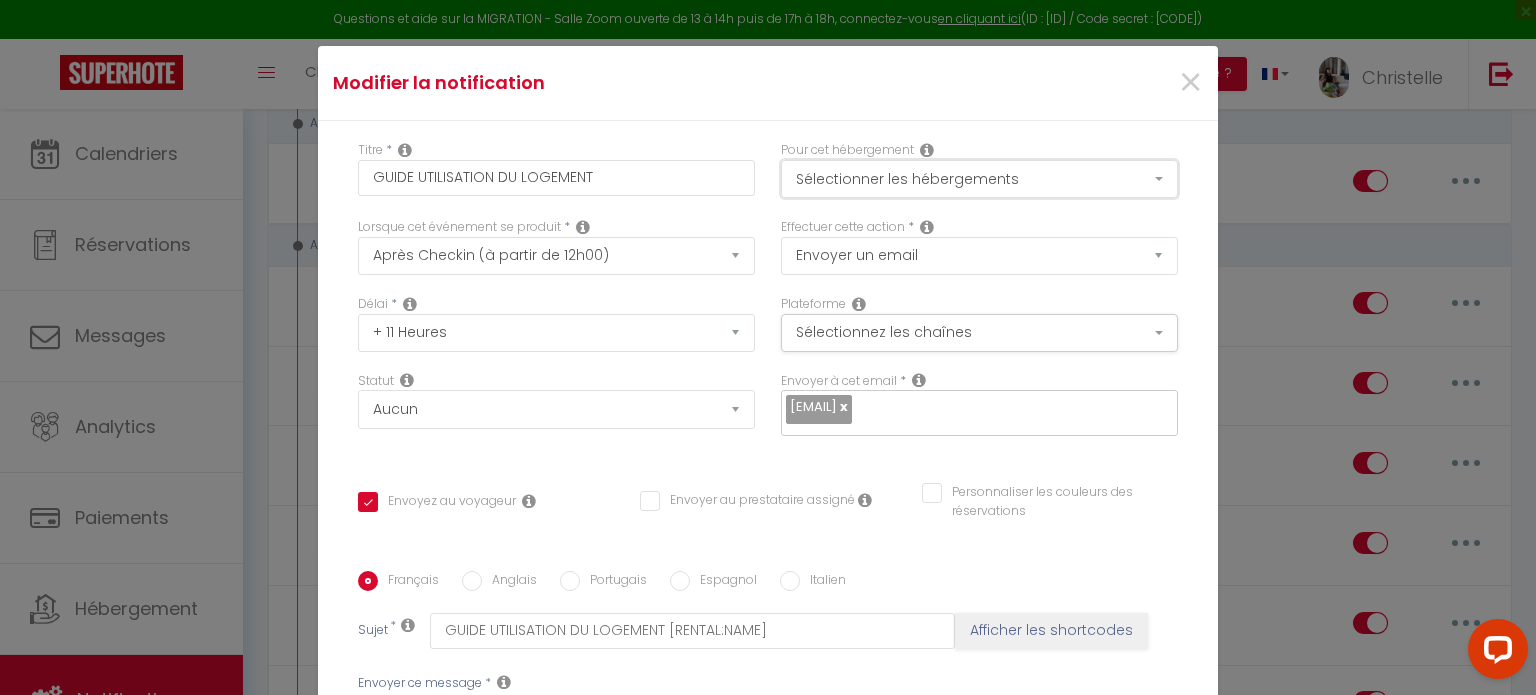 click on "Sélectionner les hébergements" at bounding box center (979, 179) 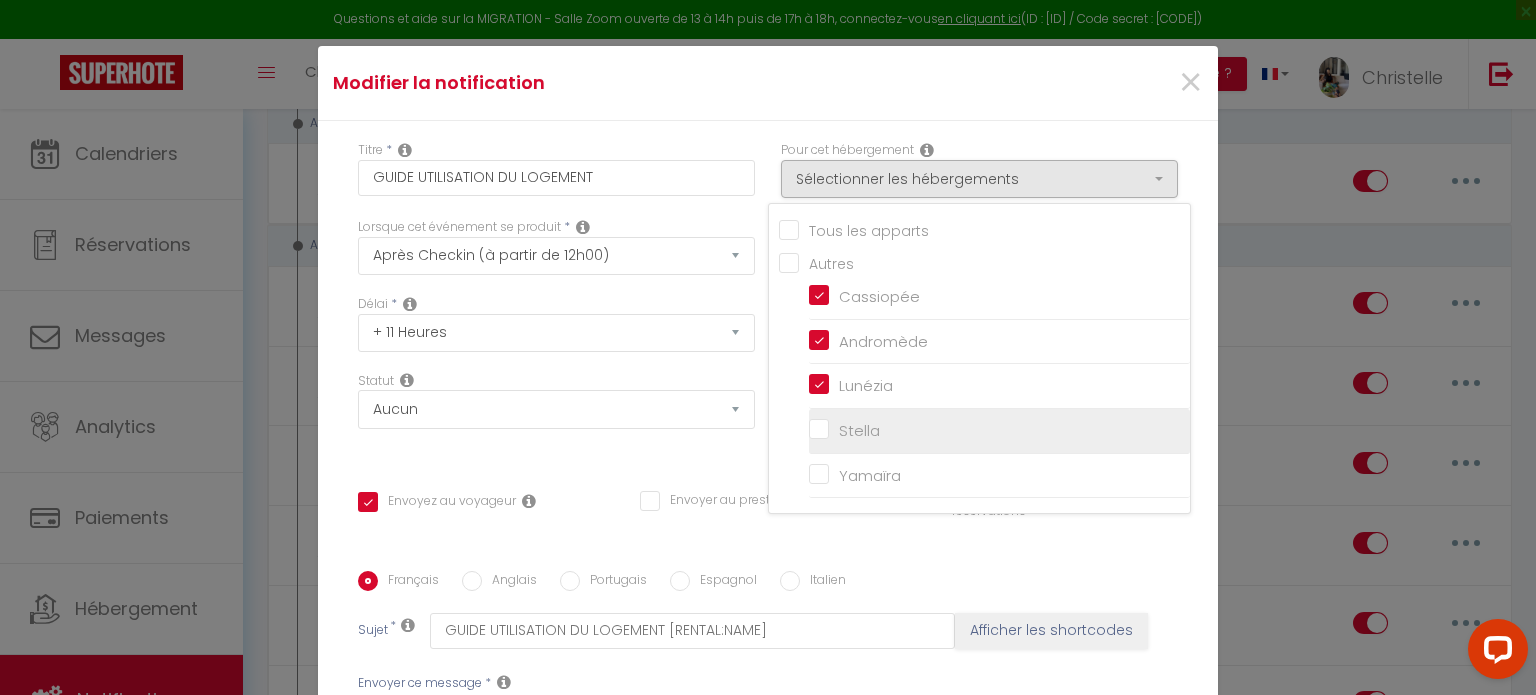 click on "Stella" at bounding box center [999, 431] 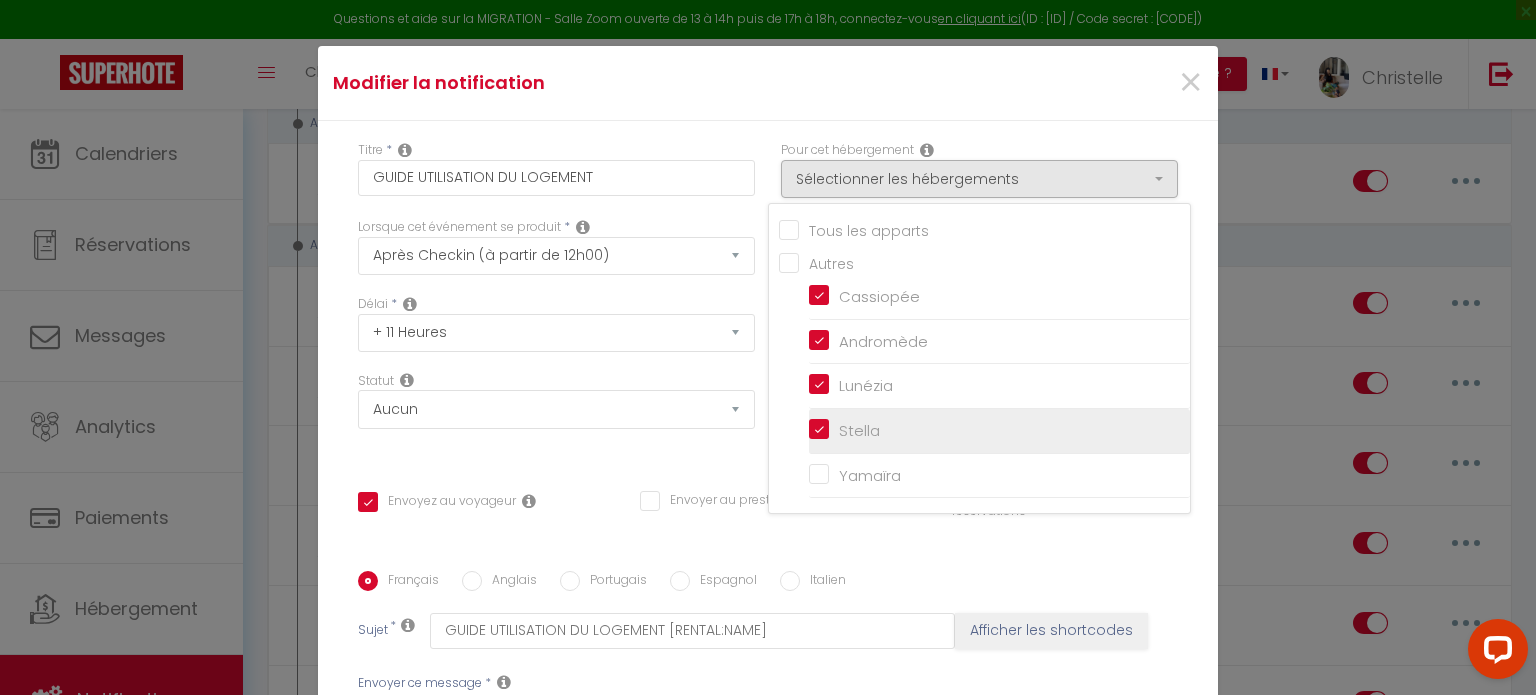 checkbox on "false" 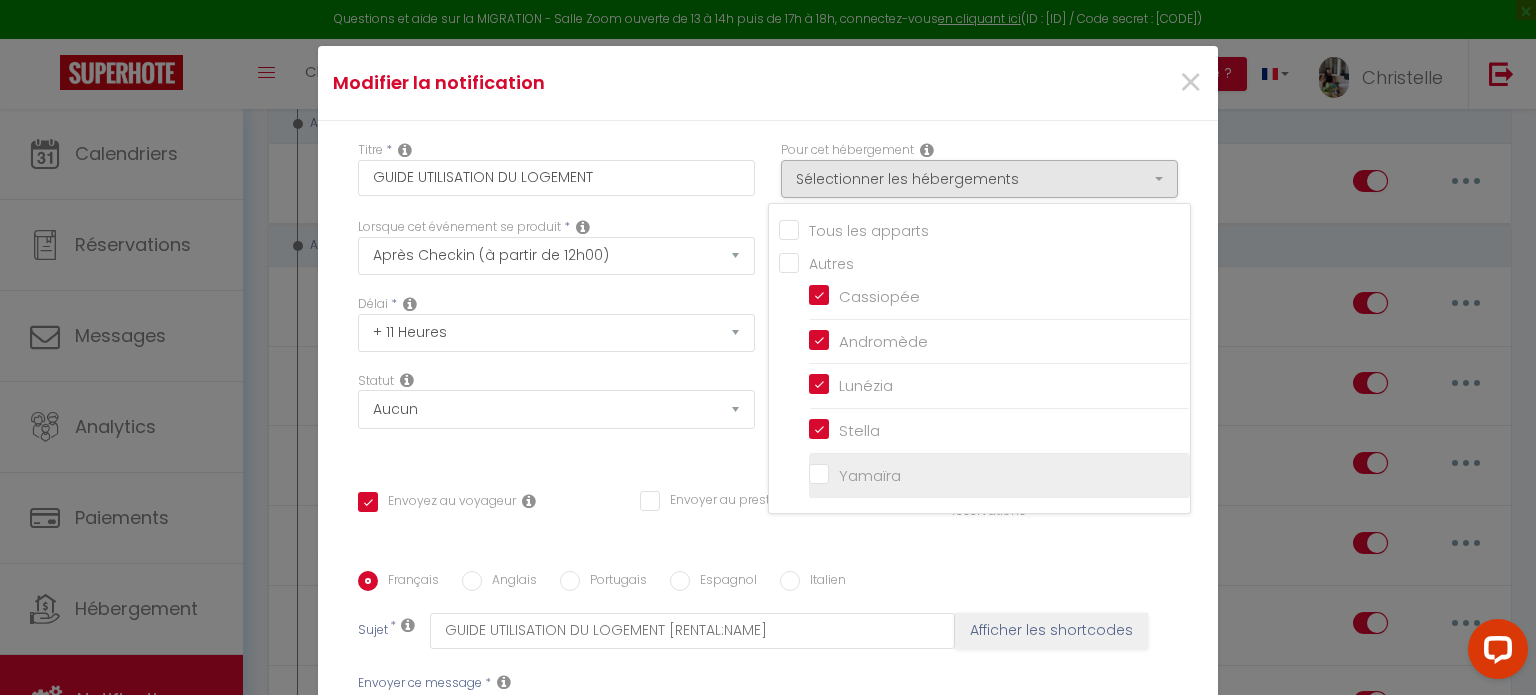 click on "Yamaïra" at bounding box center [999, 475] 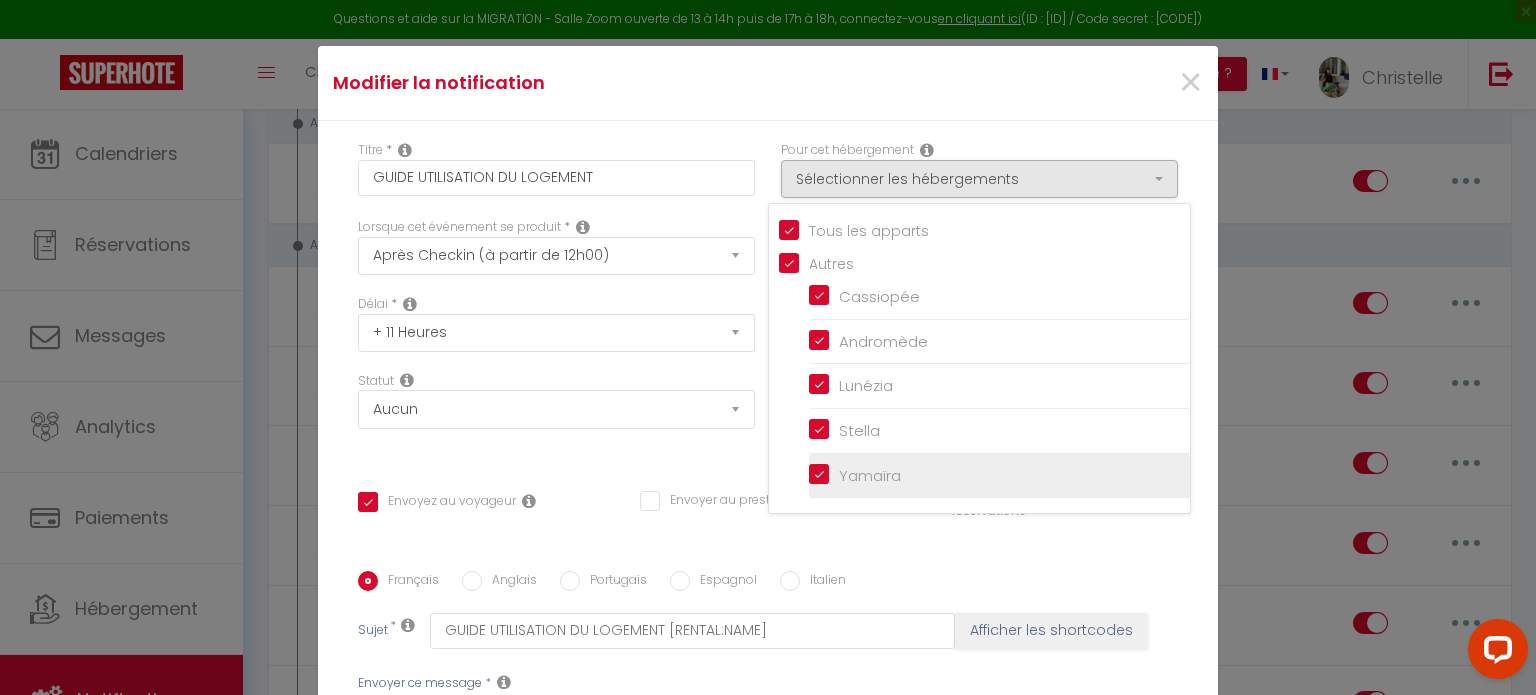 checkbox on "true" 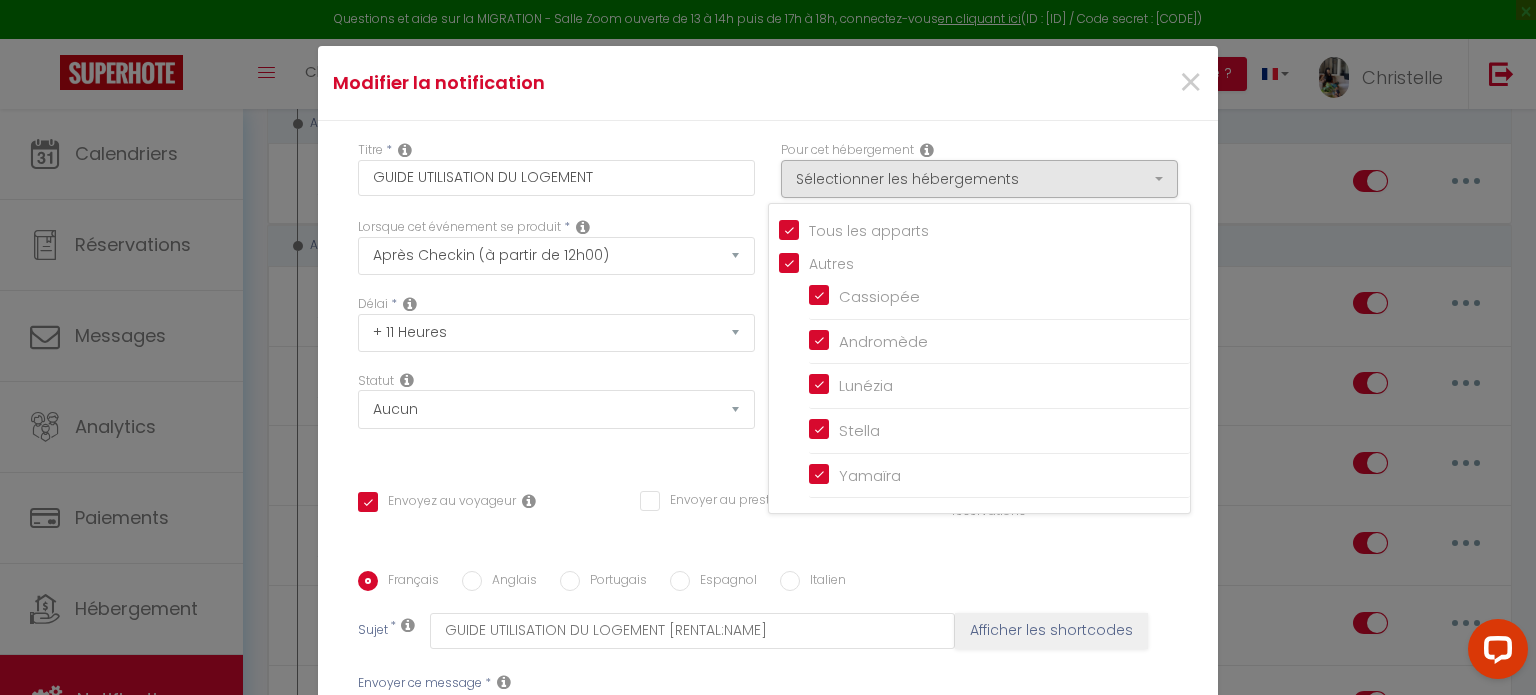 click on "Statut     Aucun   Si la réservation est payée   Si réservation non payée   Si la caution a été prise   Si caution non payée" at bounding box center [556, 414] 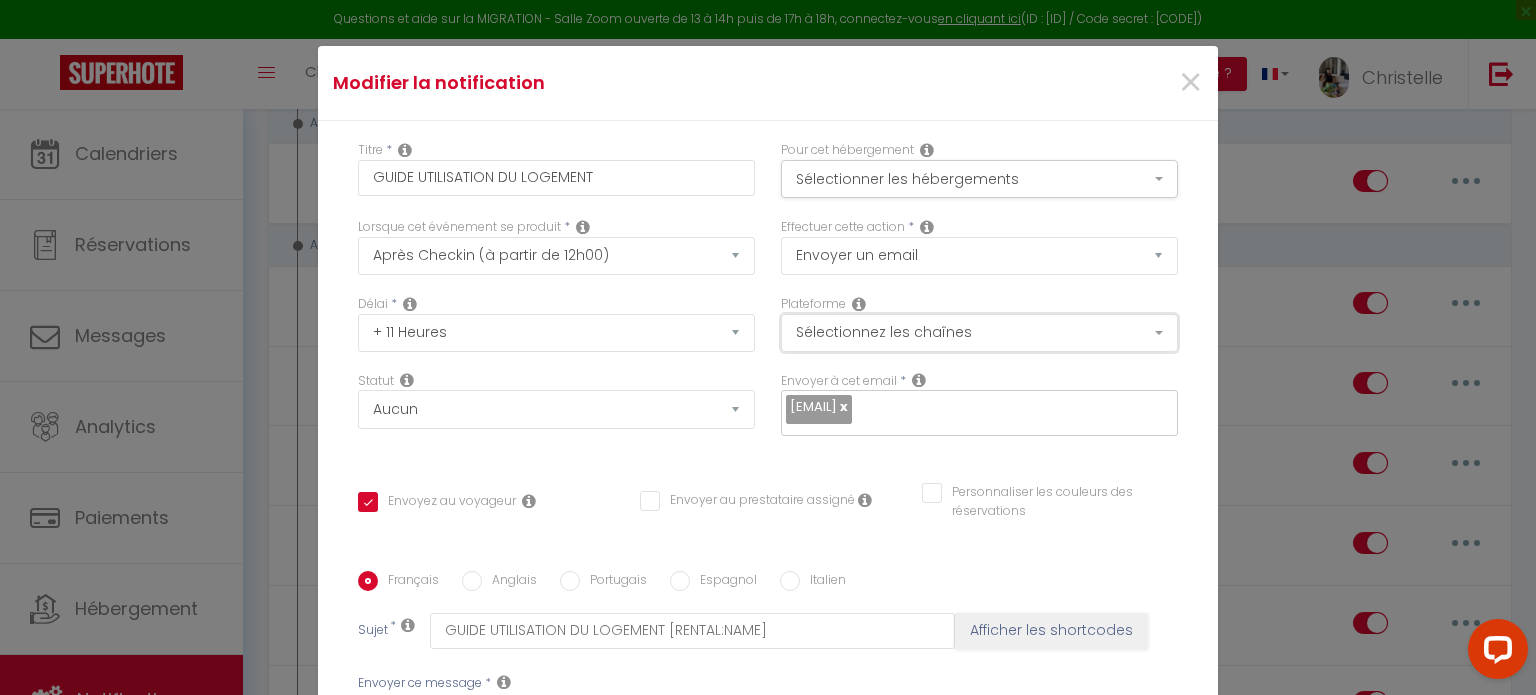click on "Sélectionnez les chaînes" at bounding box center (979, 333) 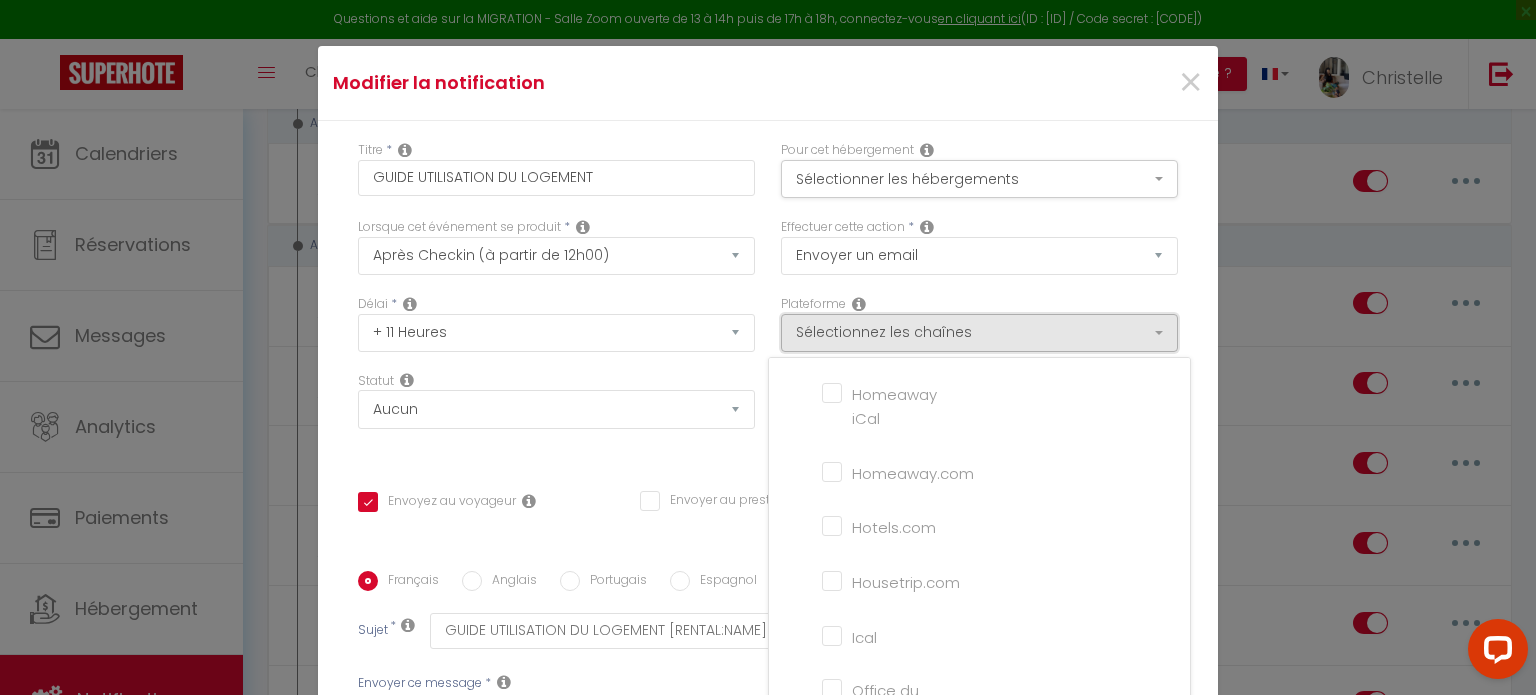 scroll, scrollTop: 461, scrollLeft: 0, axis: vertical 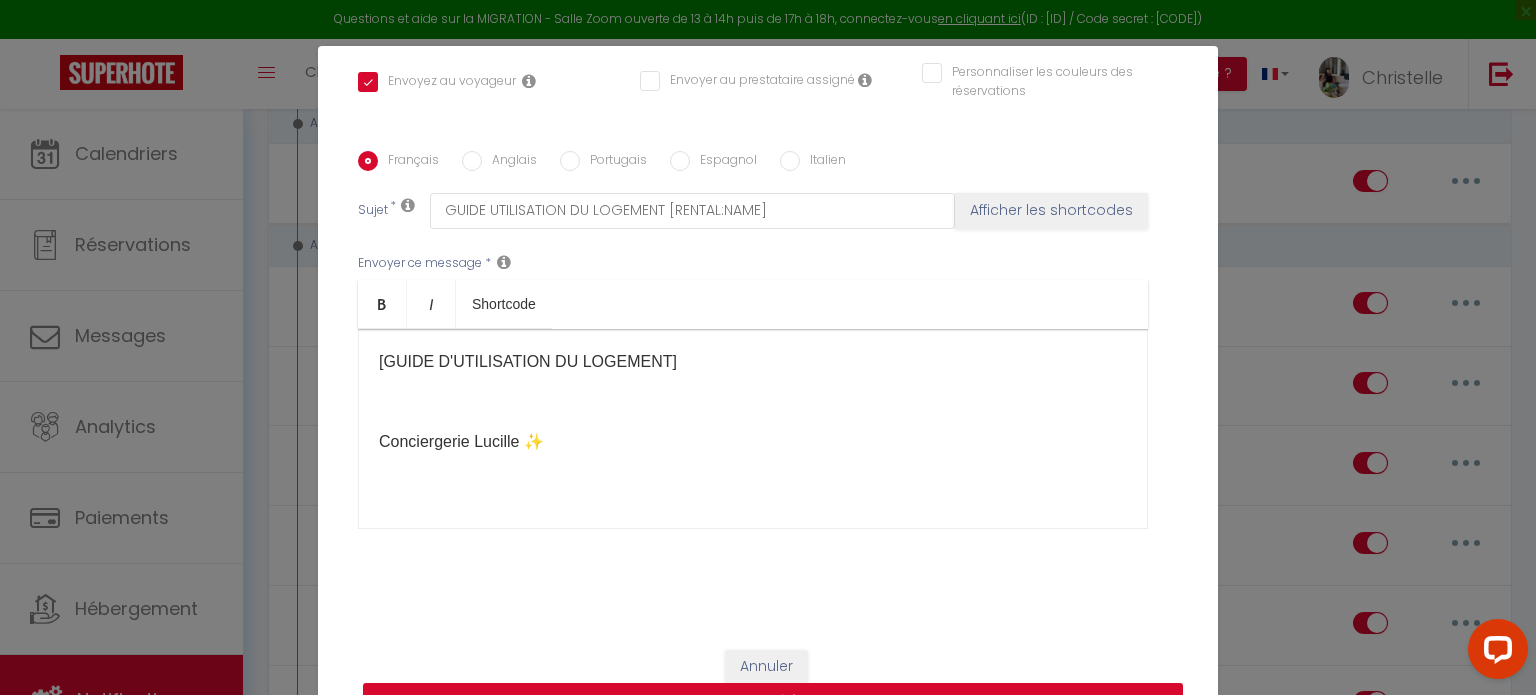 click on "Mettre à jour" at bounding box center (773, 702) 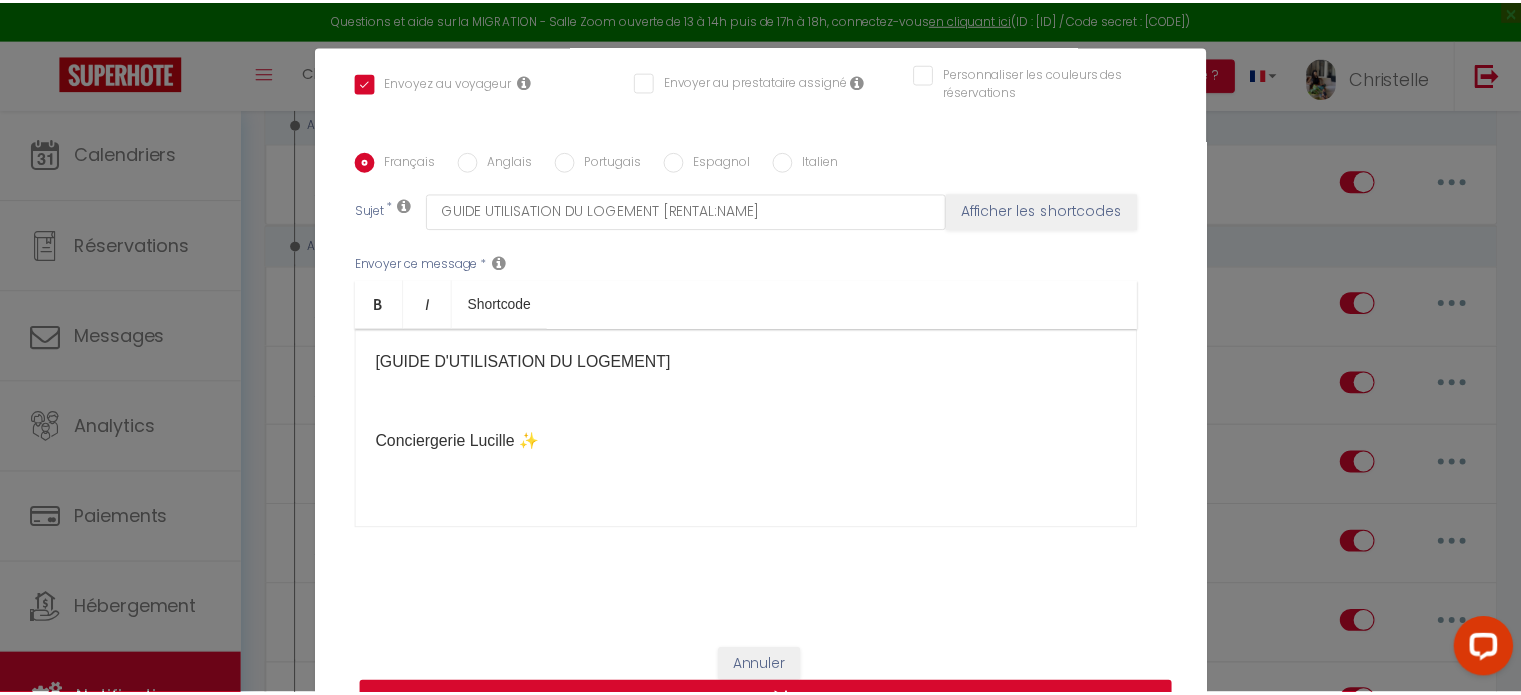 scroll, scrollTop: 427, scrollLeft: 0, axis: vertical 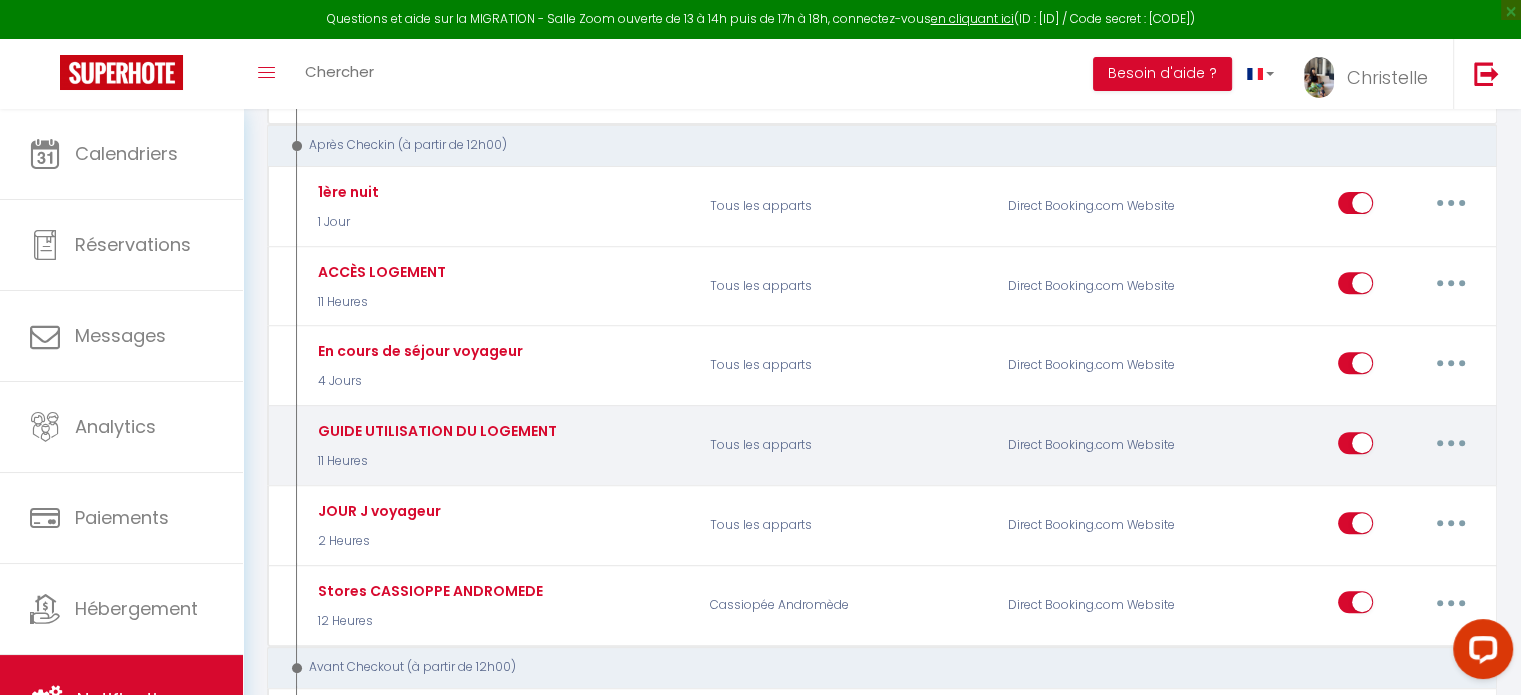 click at bounding box center [1451, 443] 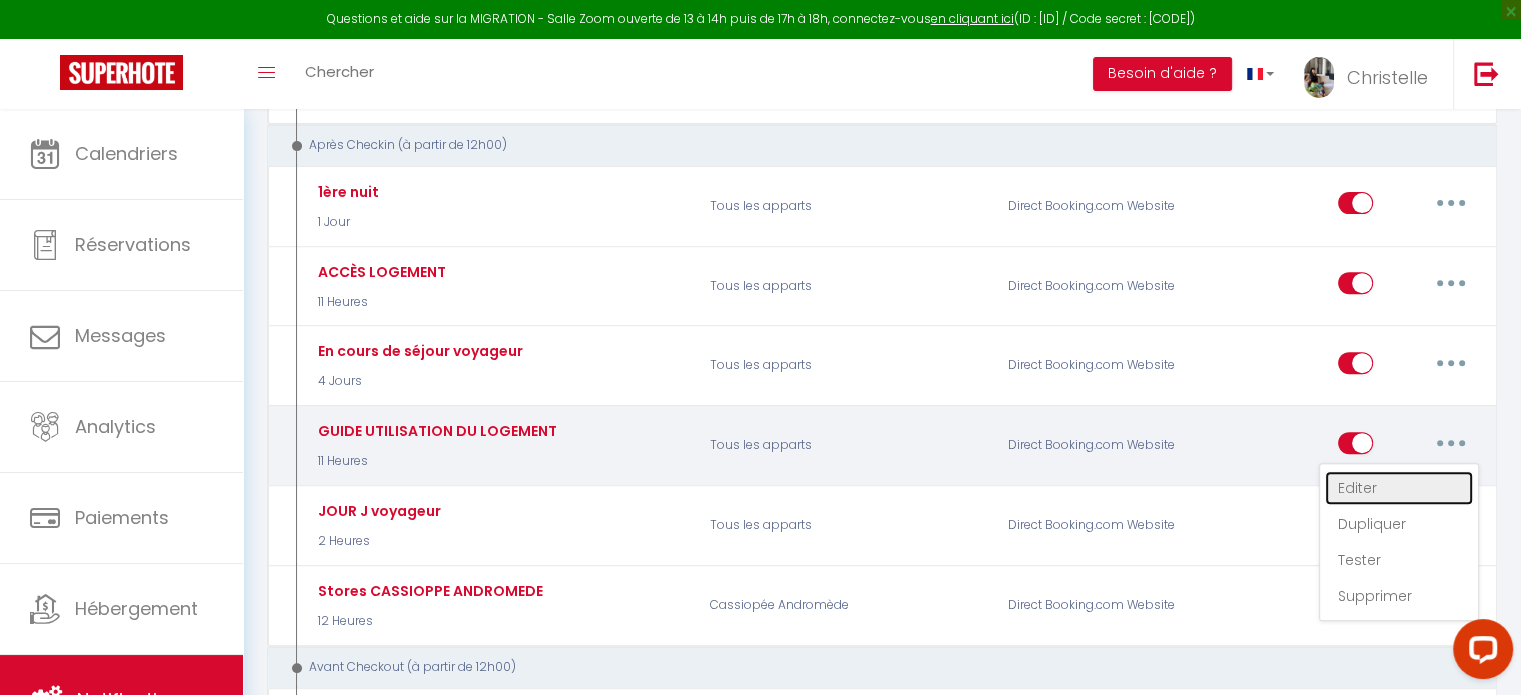 click on "Editer" at bounding box center (1399, 488) 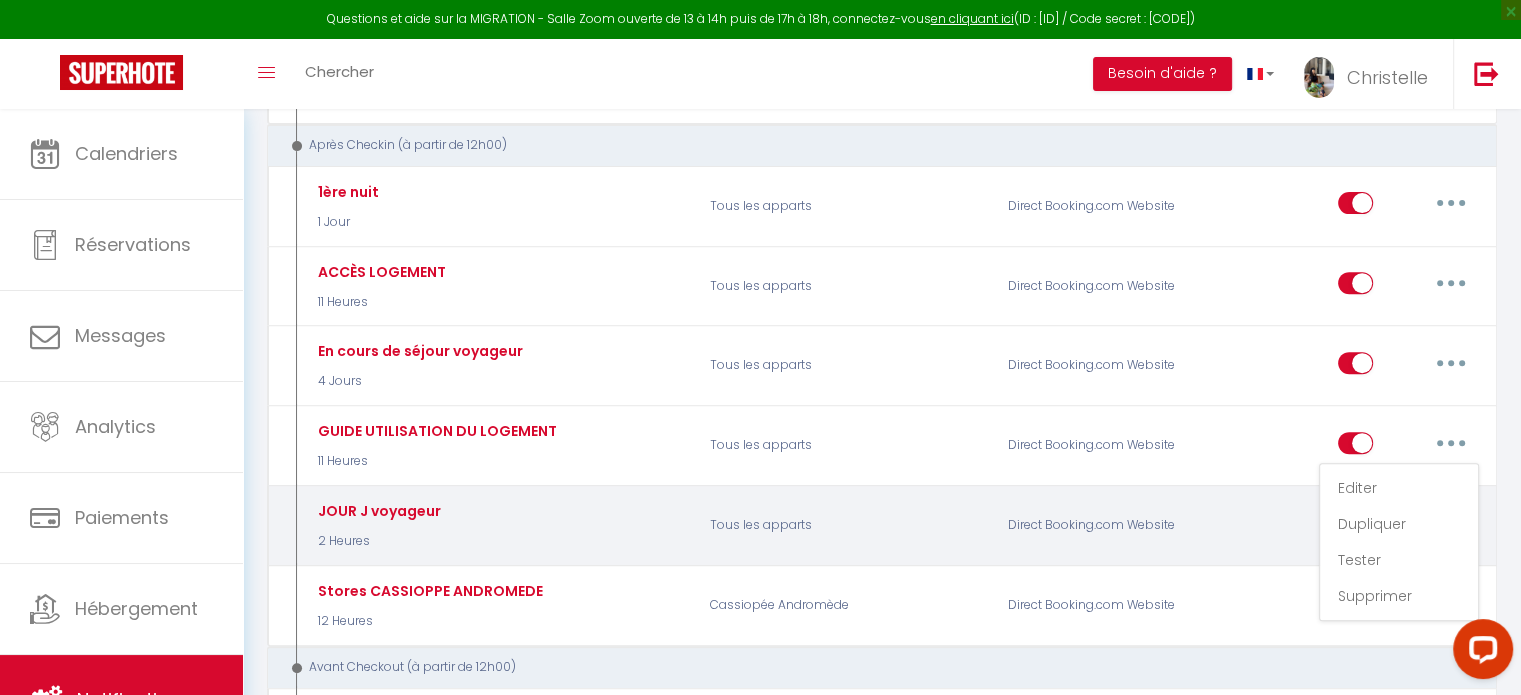 select on "11 Heures" 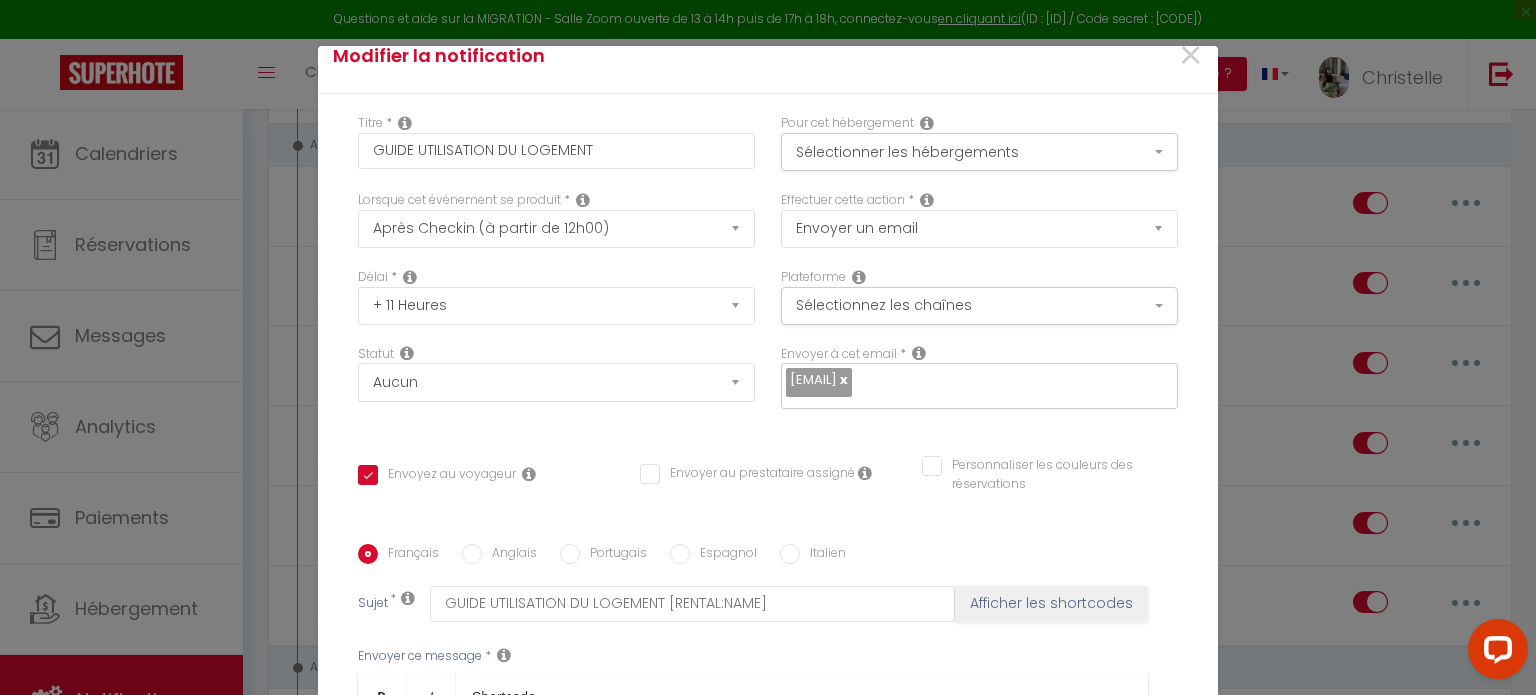 scroll, scrollTop: 0, scrollLeft: 0, axis: both 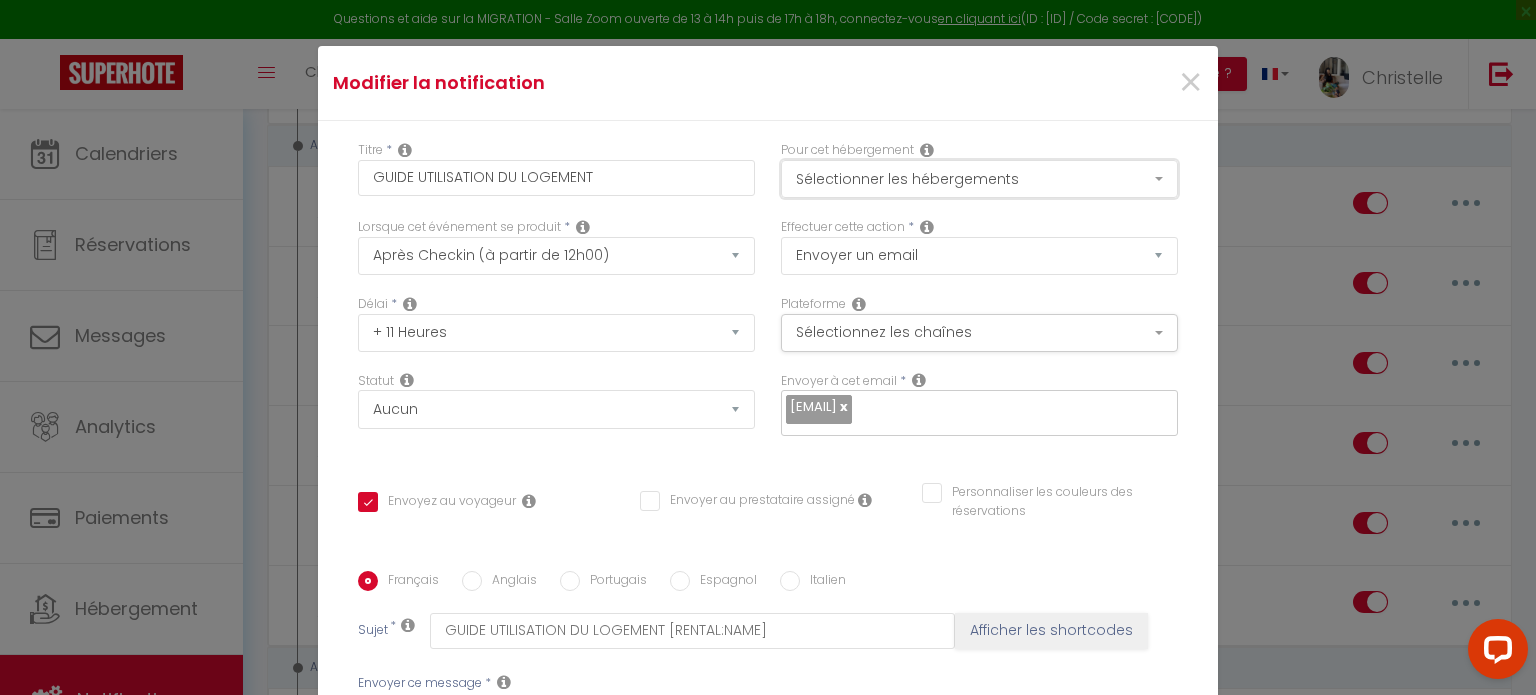 click on "Sélectionner les hébergements" at bounding box center [979, 179] 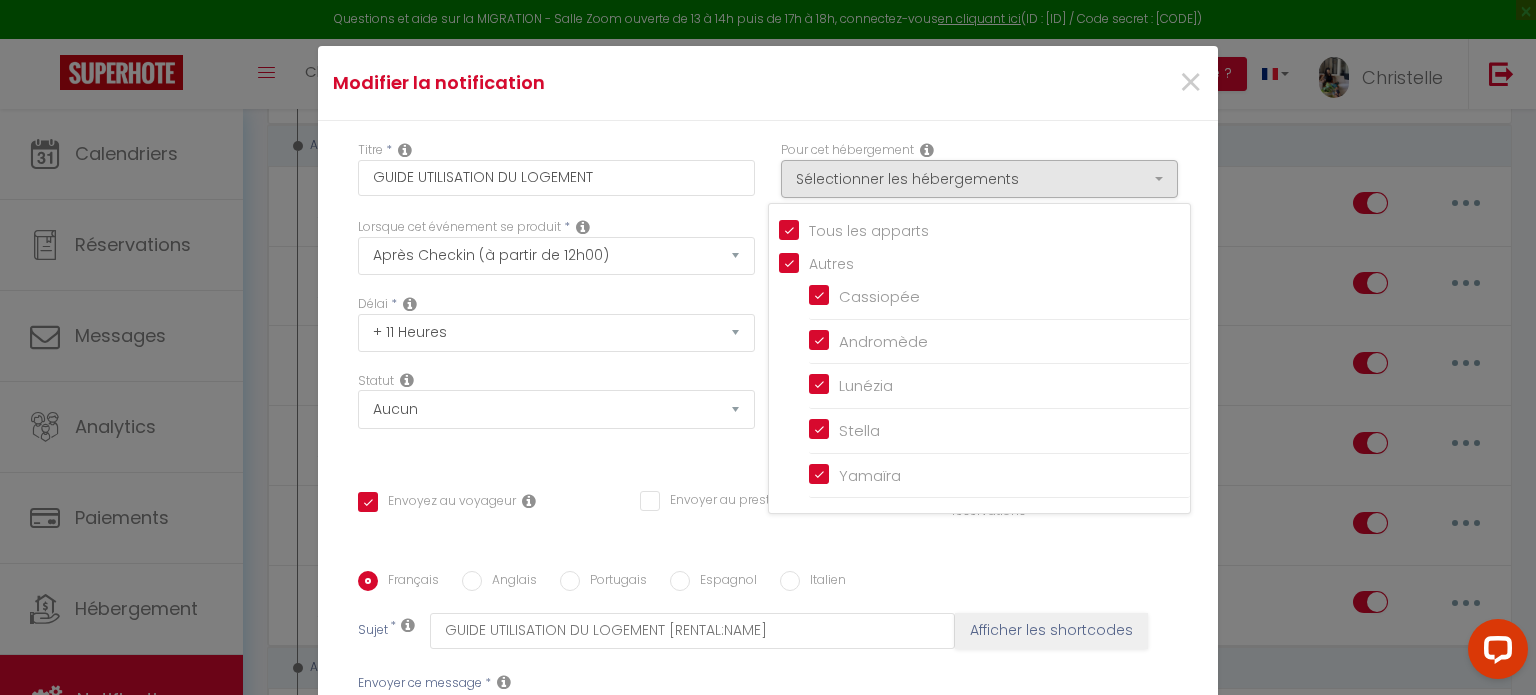 click on "Statut     Aucun   Si la réservation est payée   Si réservation non payée   Si la caution a été prise   Si caution non payée" at bounding box center [556, 414] 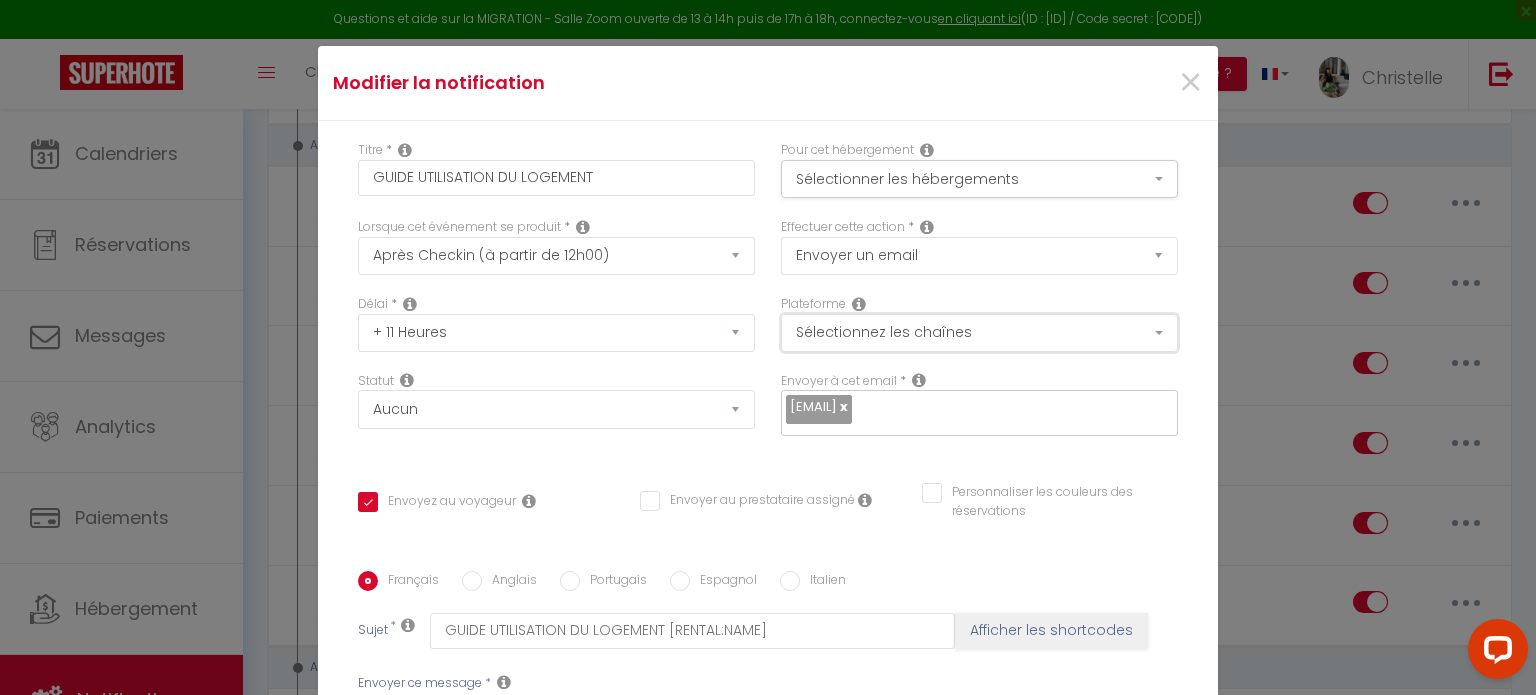 click on "Sélectionnez les chaînes" at bounding box center [979, 333] 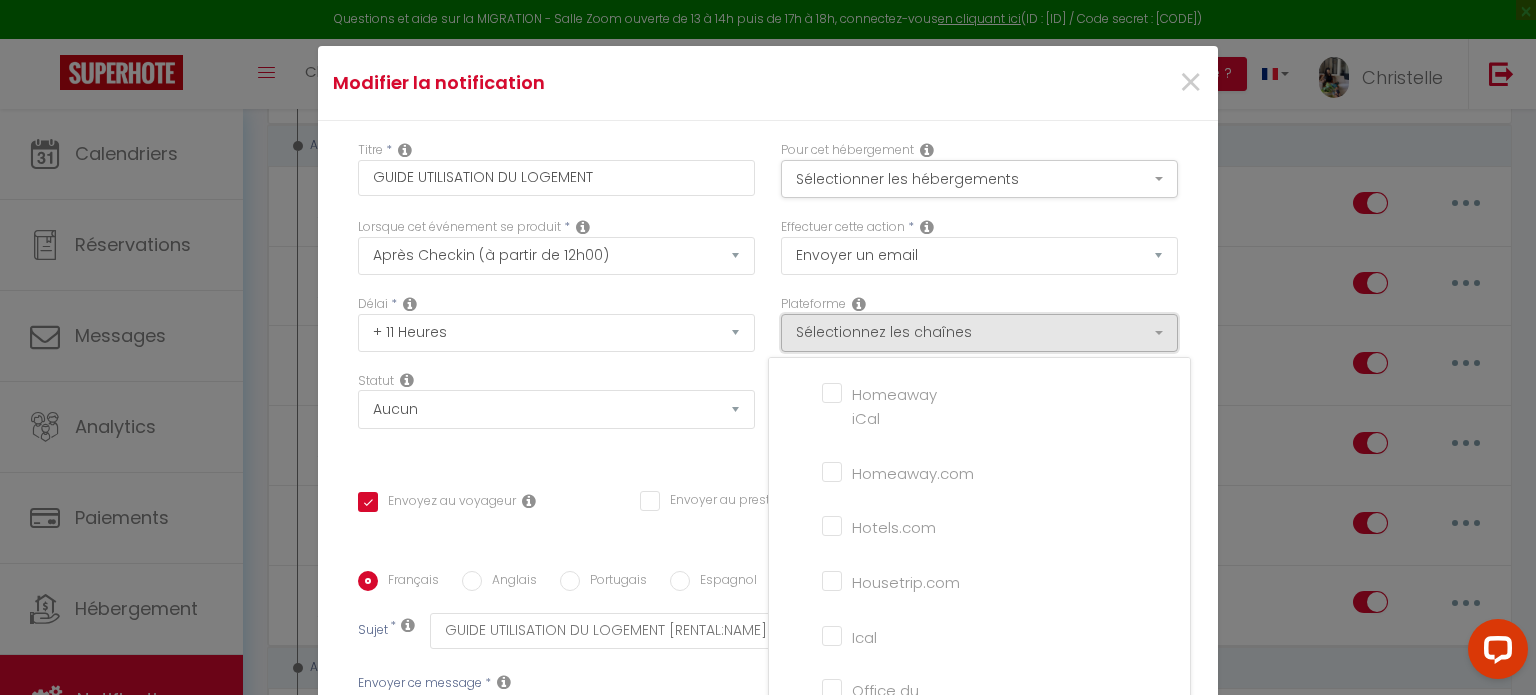 scroll, scrollTop: 461, scrollLeft: 0, axis: vertical 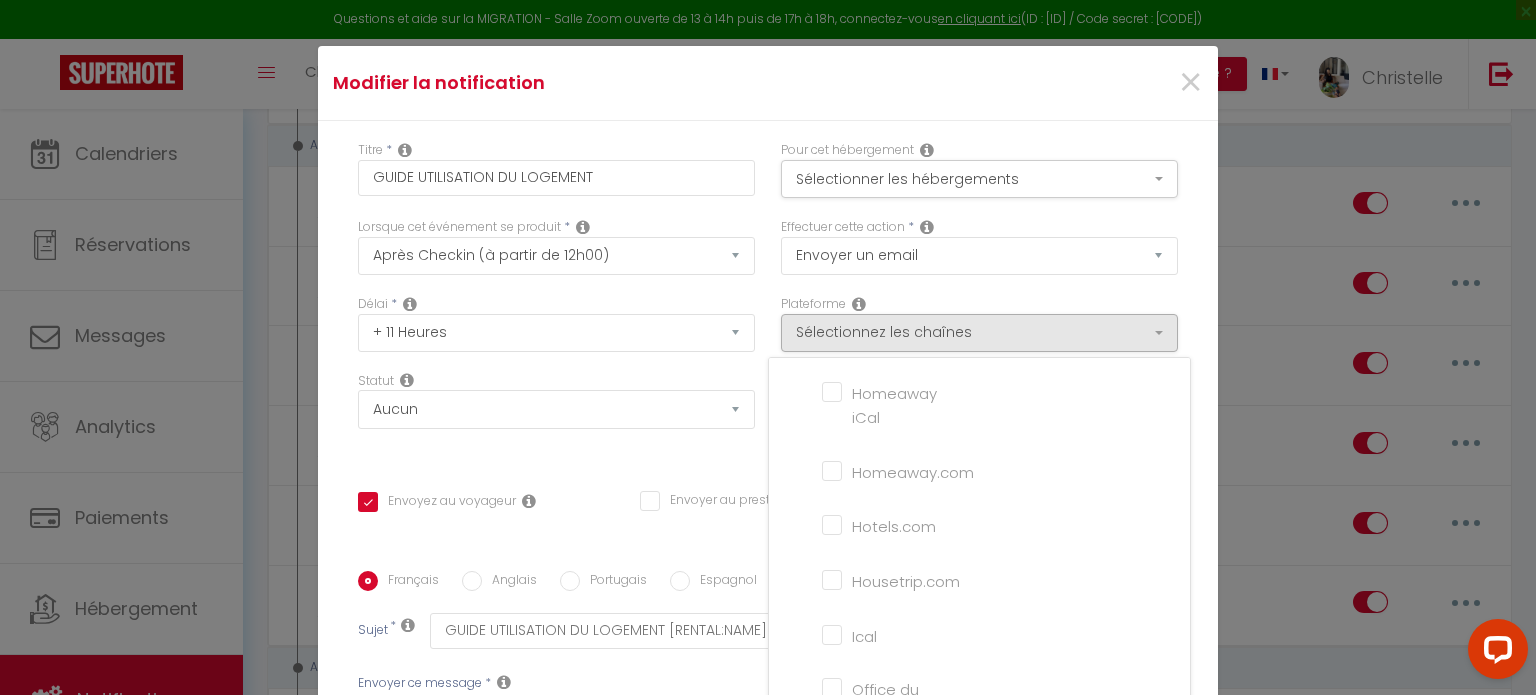 click on "Statut     Aucun   Si la réservation est payée   Si réservation non payée   Si la caution a été prise   Si caution non payée" at bounding box center (556, 414) 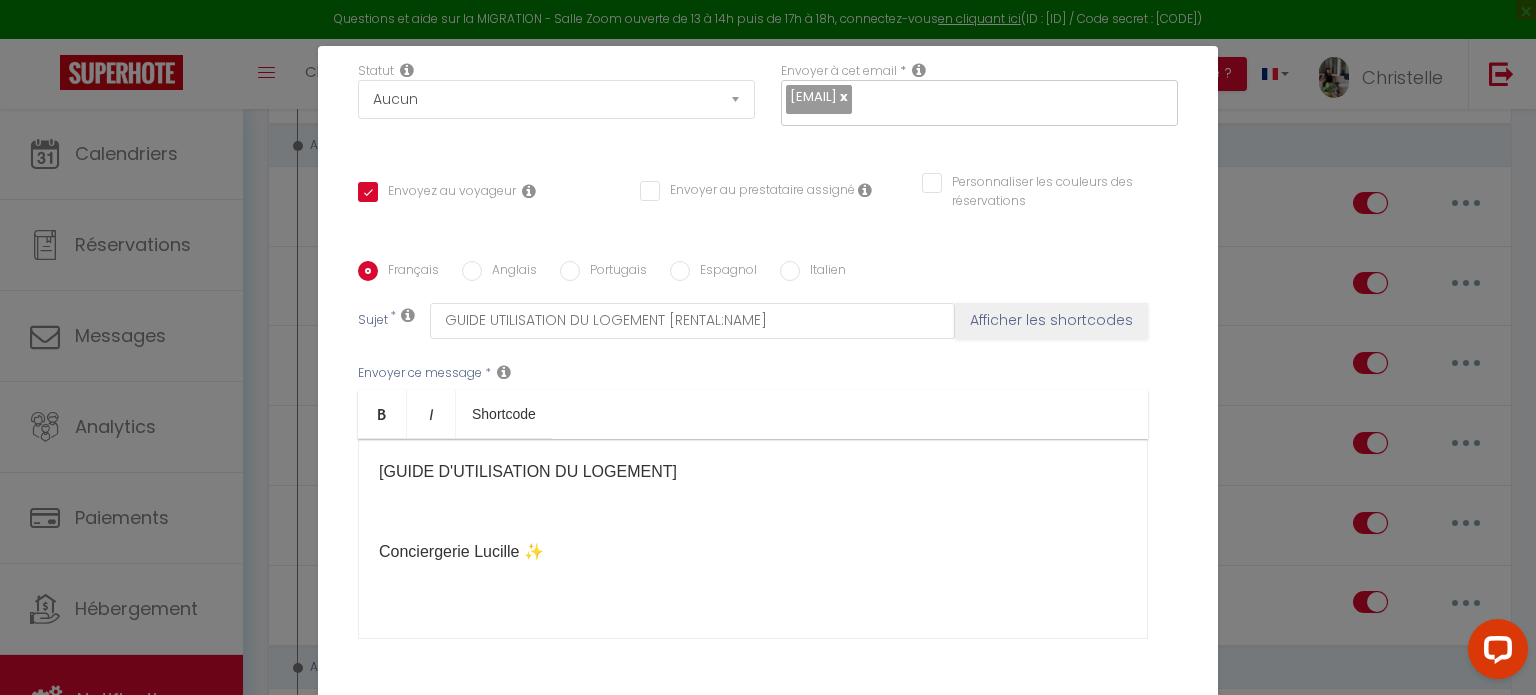 scroll, scrollTop: 448, scrollLeft: 0, axis: vertical 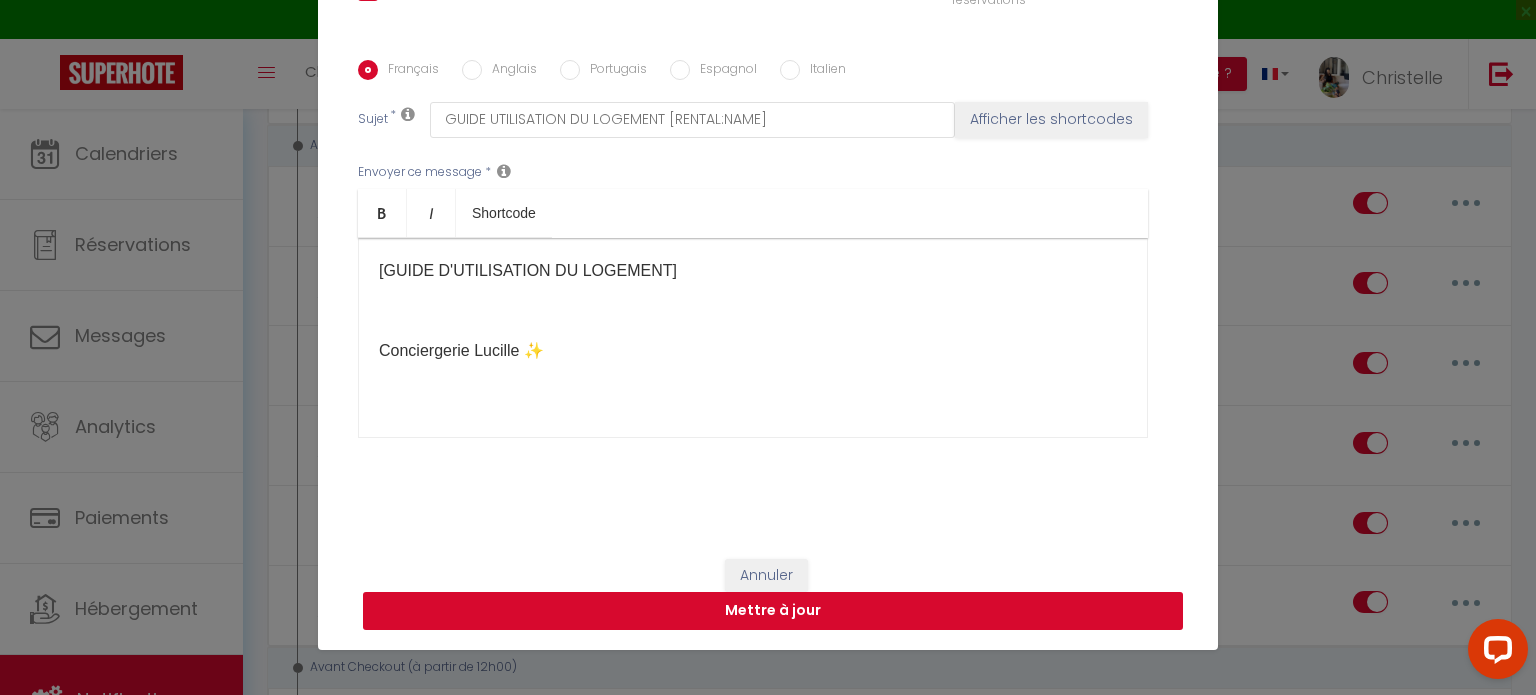 click on "Mettre à jour" at bounding box center [773, 611] 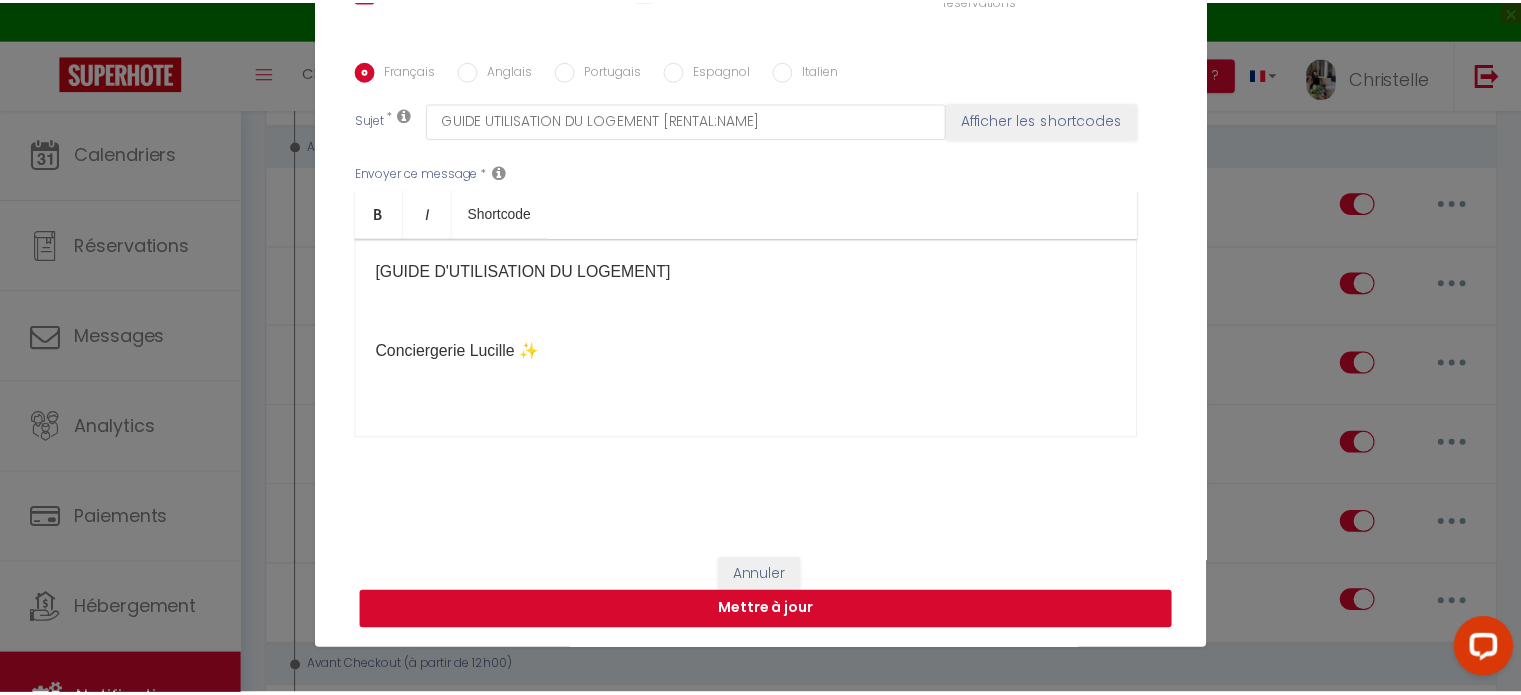 scroll, scrollTop: 427, scrollLeft: 0, axis: vertical 